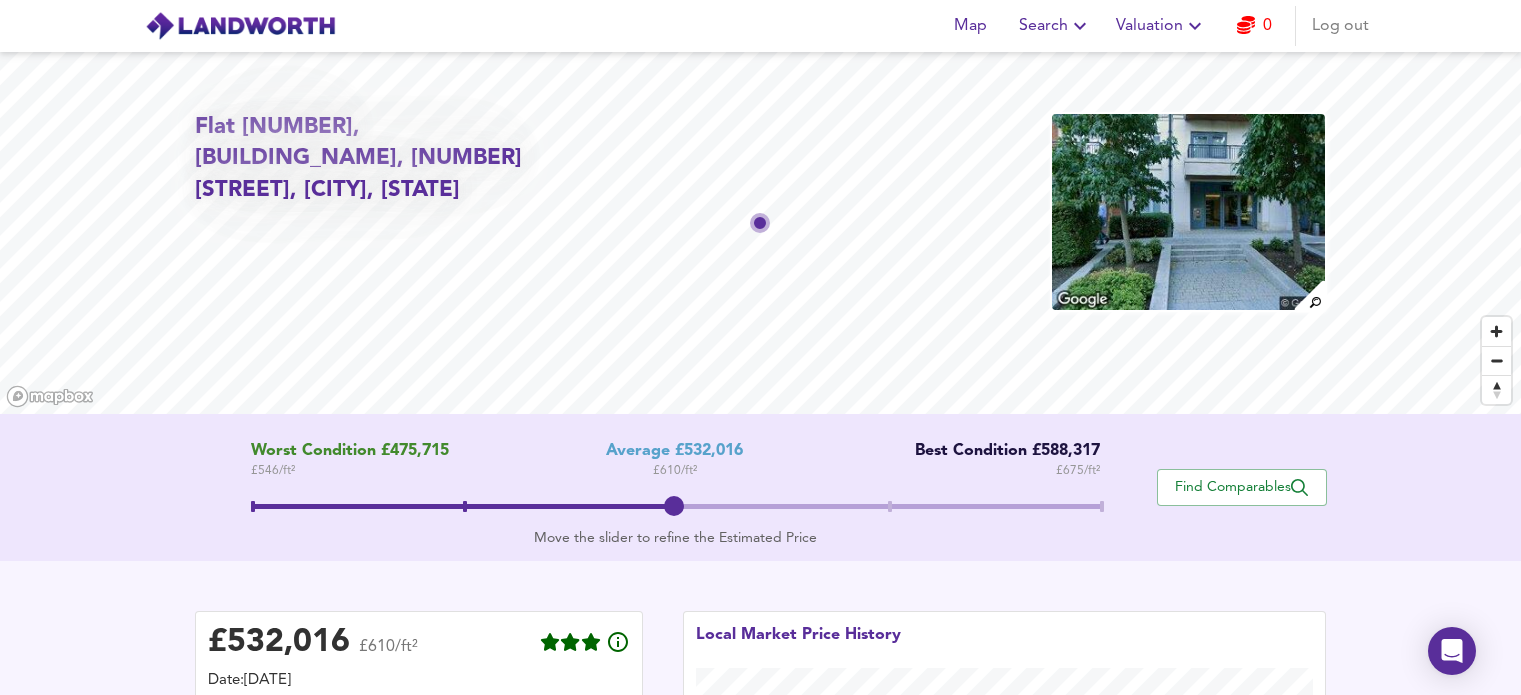 scroll, scrollTop: 585, scrollLeft: 0, axis: vertical 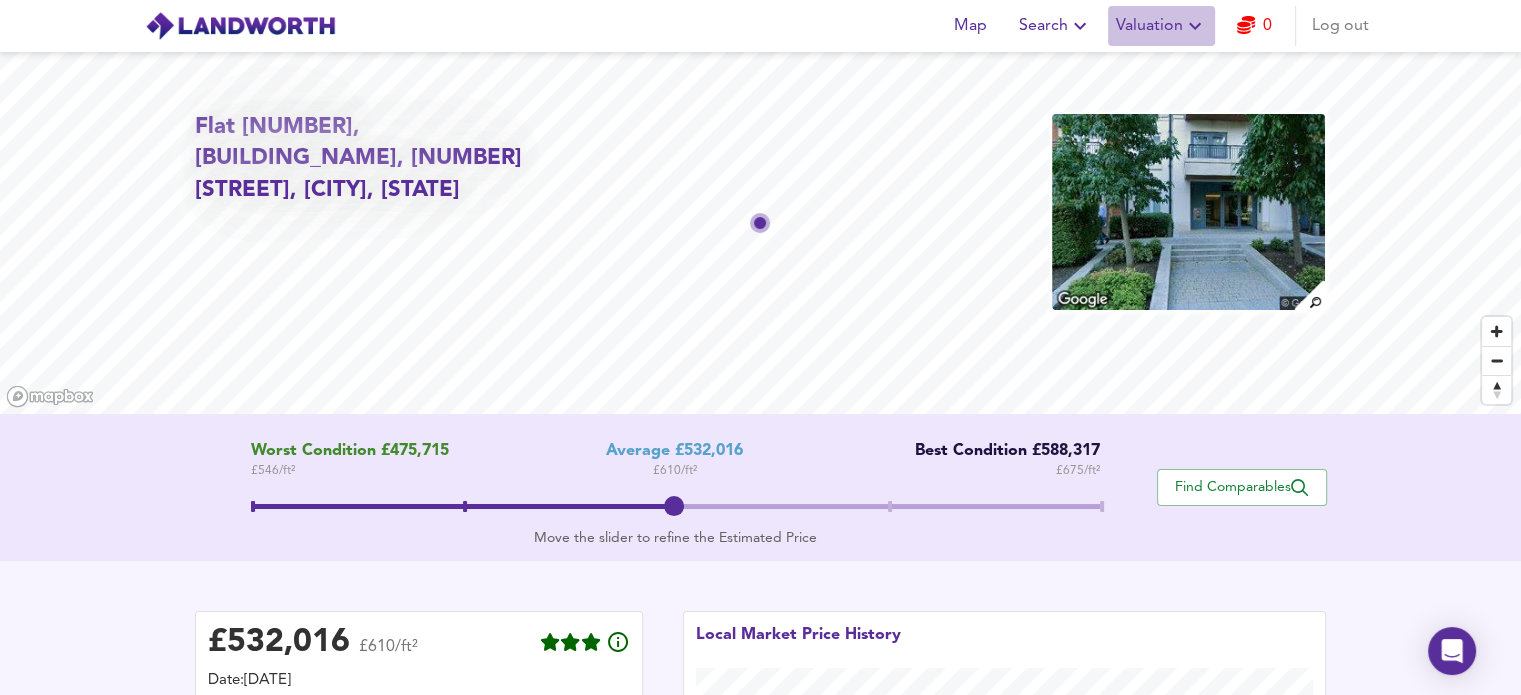 click on "Valuation" at bounding box center [1161, 26] 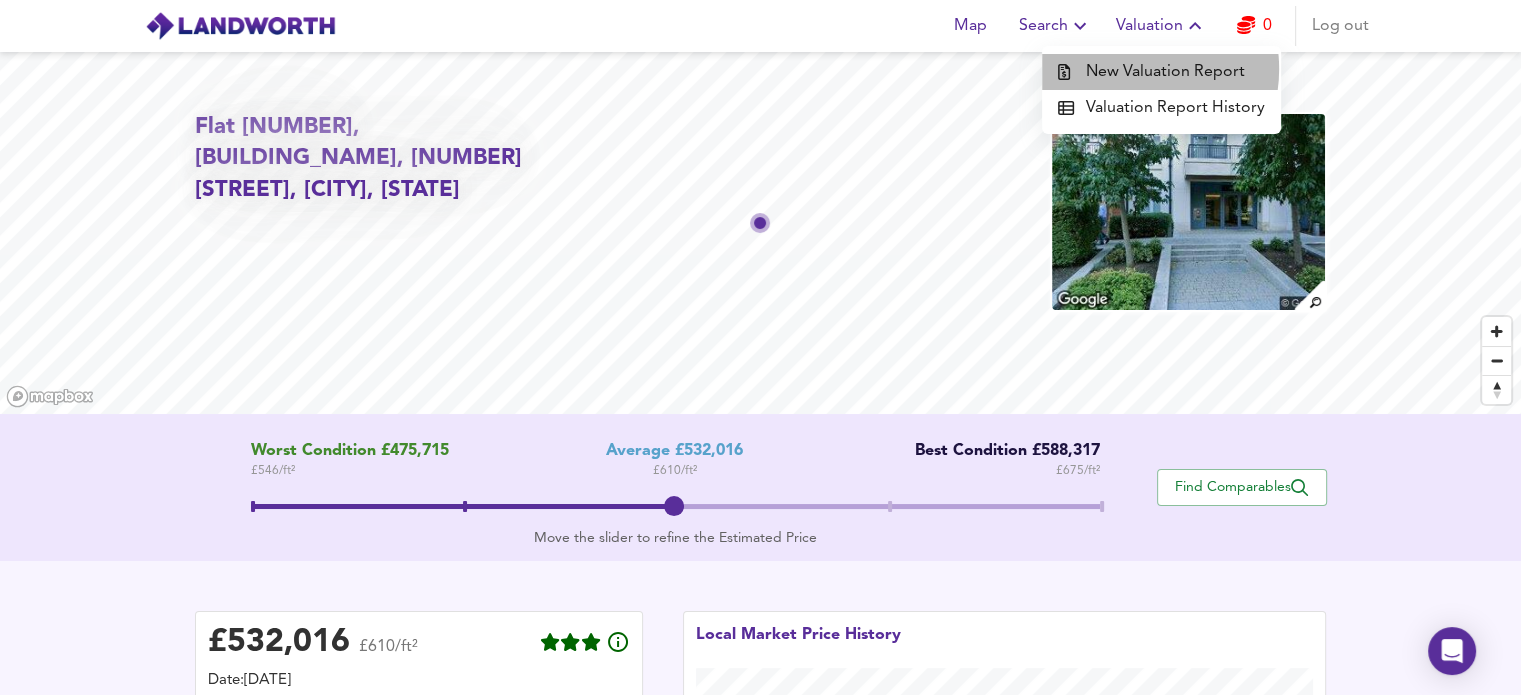 click on "New Valuation Report" at bounding box center [1161, 72] 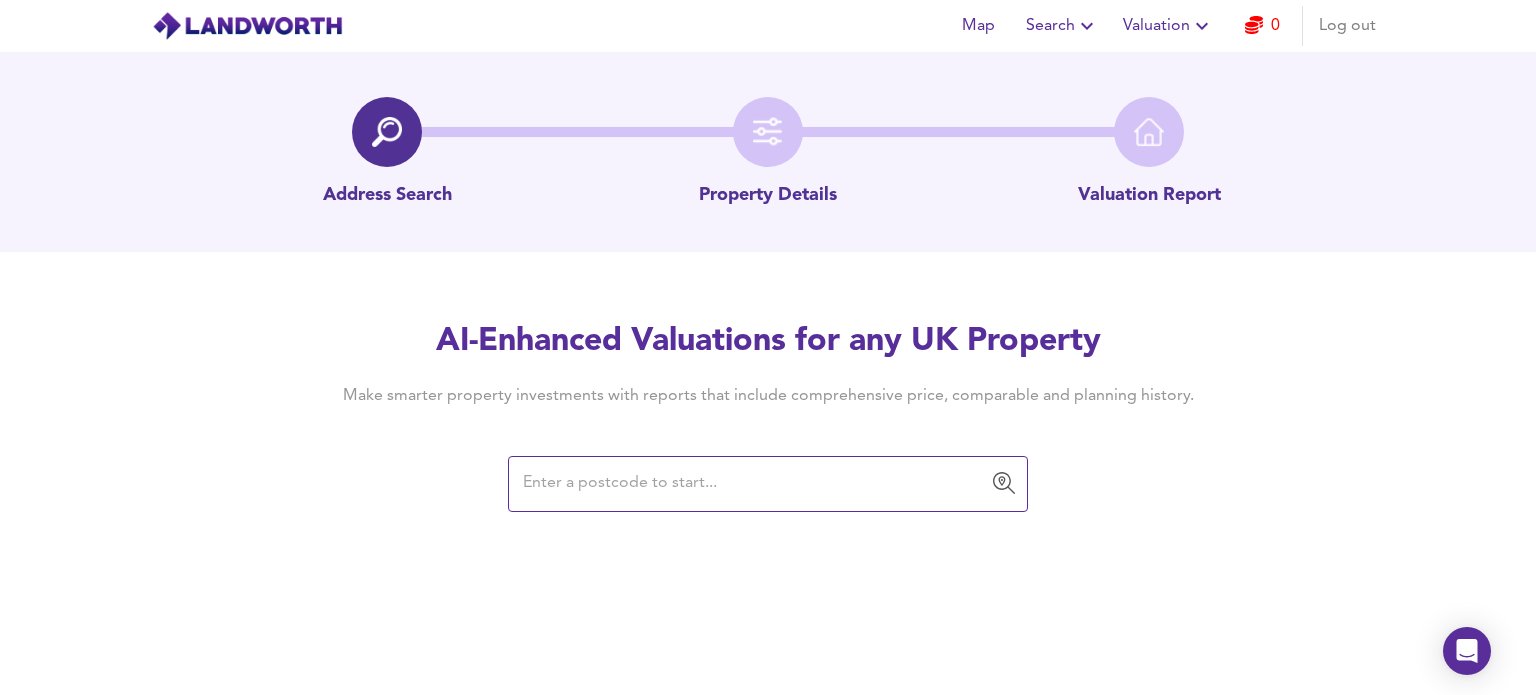 click at bounding box center [753, 484] 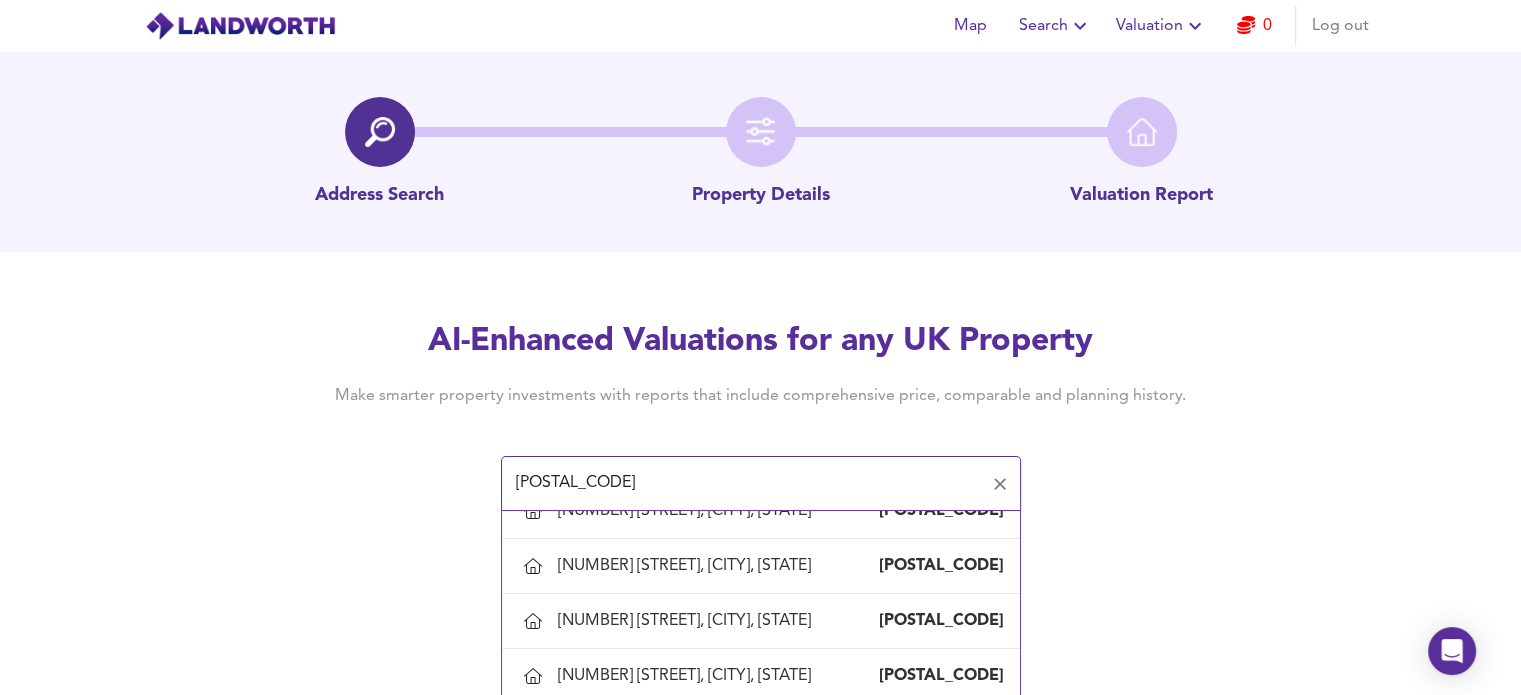scroll, scrollTop: 1096, scrollLeft: 0, axis: vertical 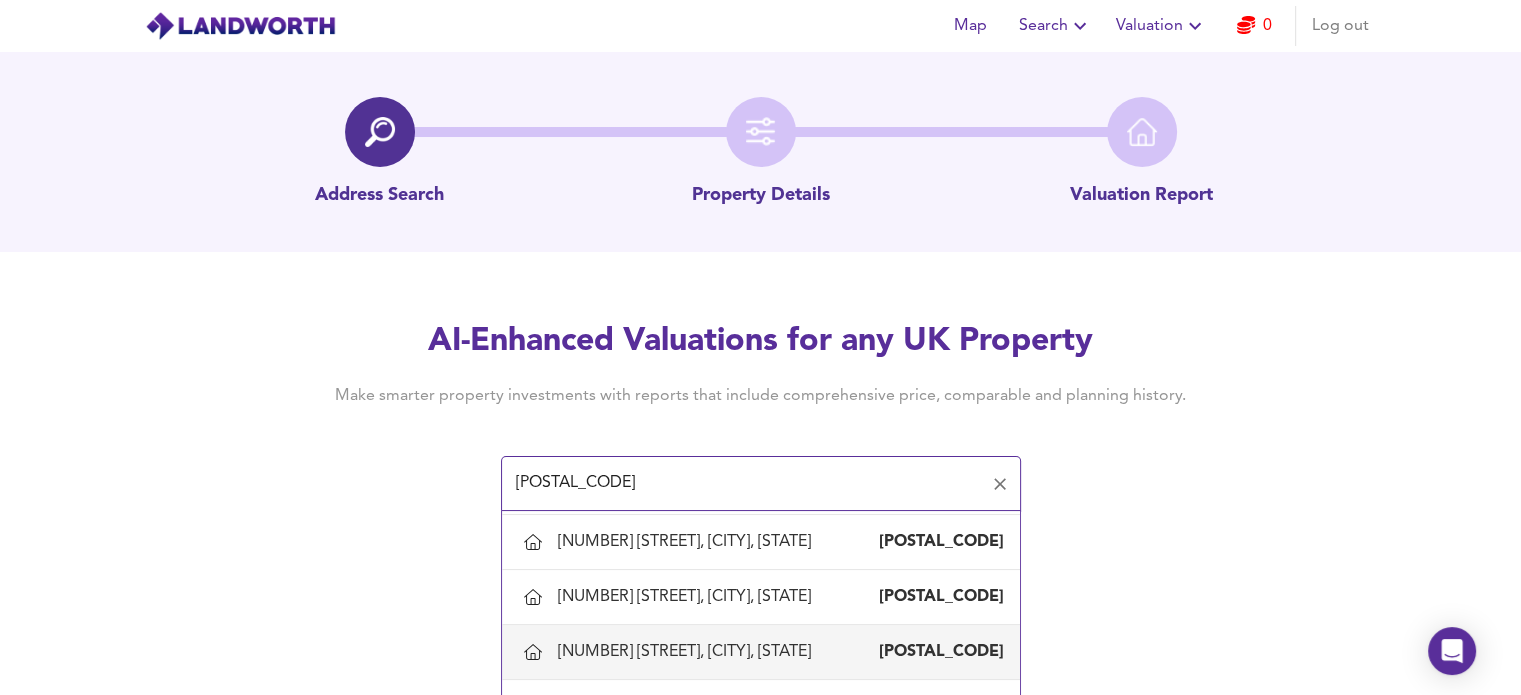 click on "[NUMBER] [STREET], [CITY], [STATE]" at bounding box center (688, 652) 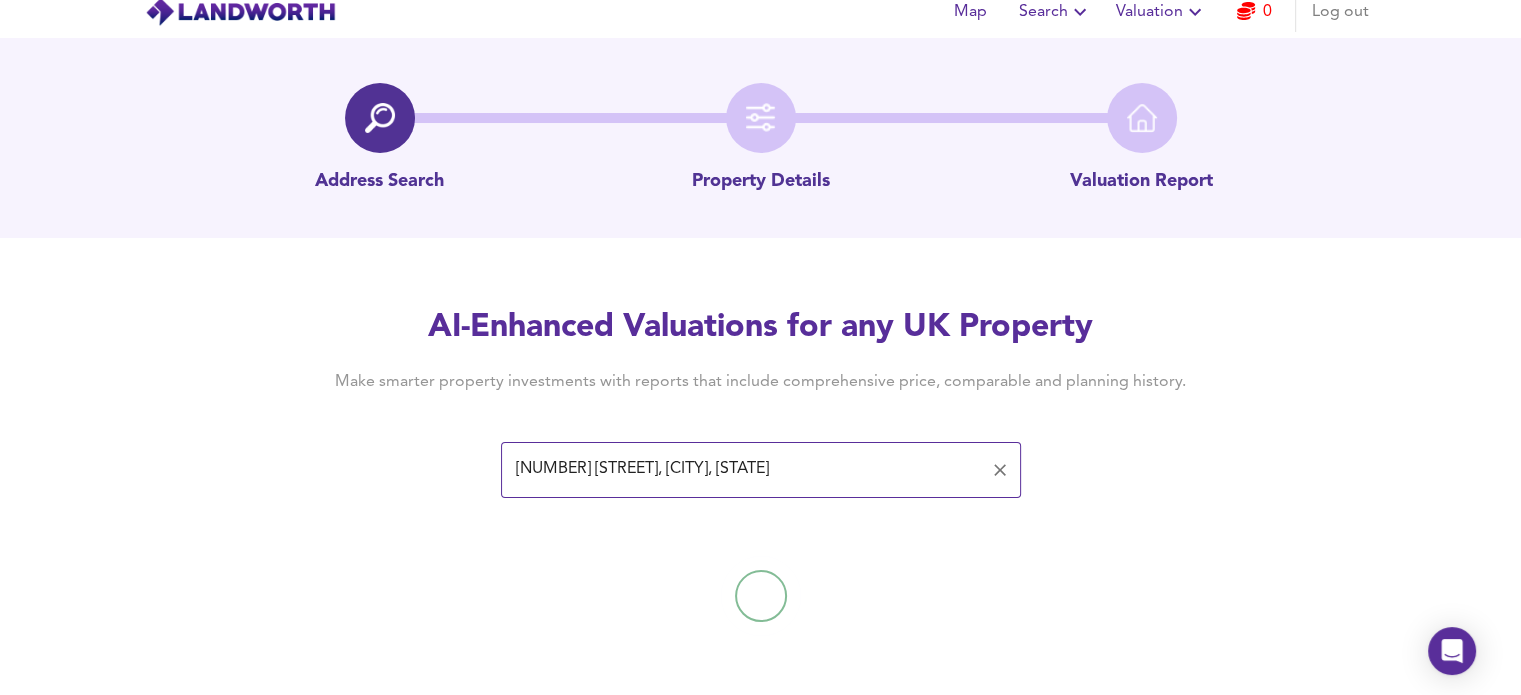 scroll, scrollTop: 15, scrollLeft: 0, axis: vertical 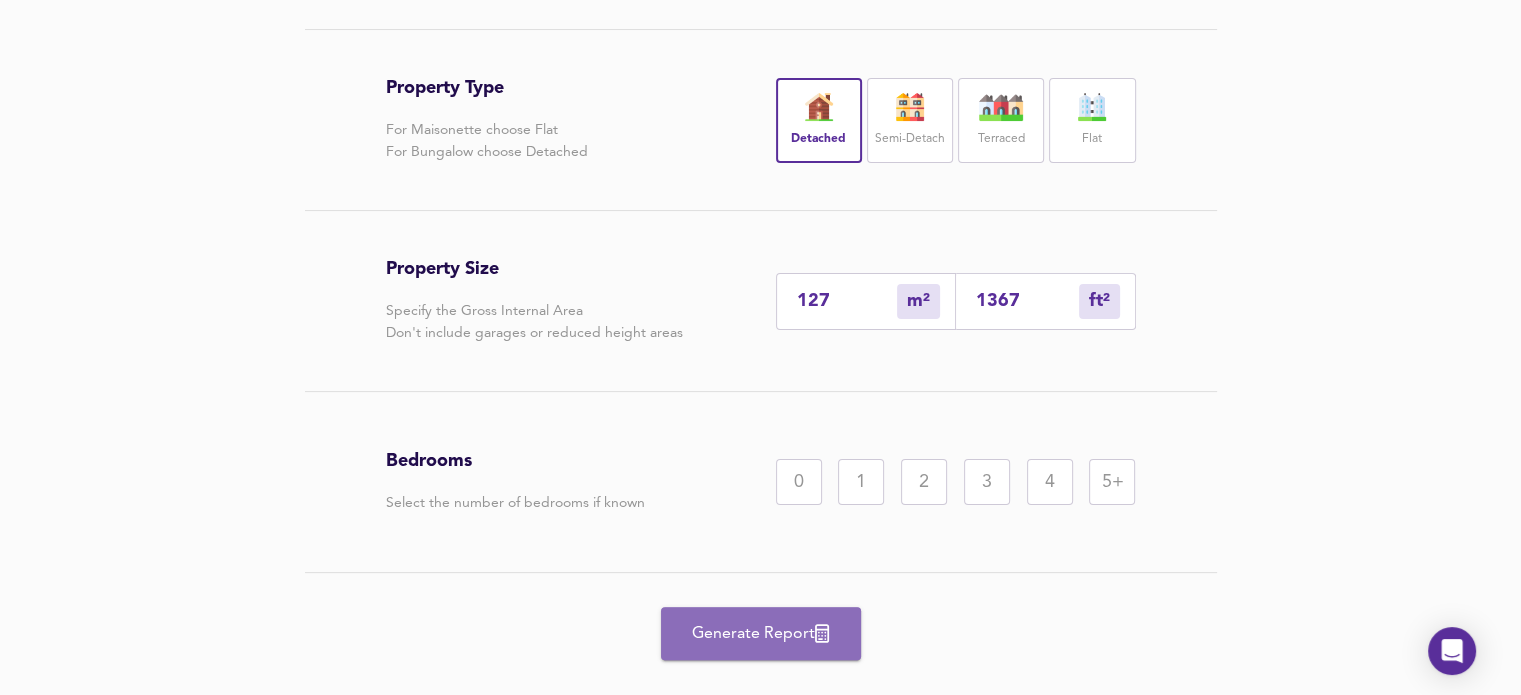 click on "Generate Report" at bounding box center [761, 634] 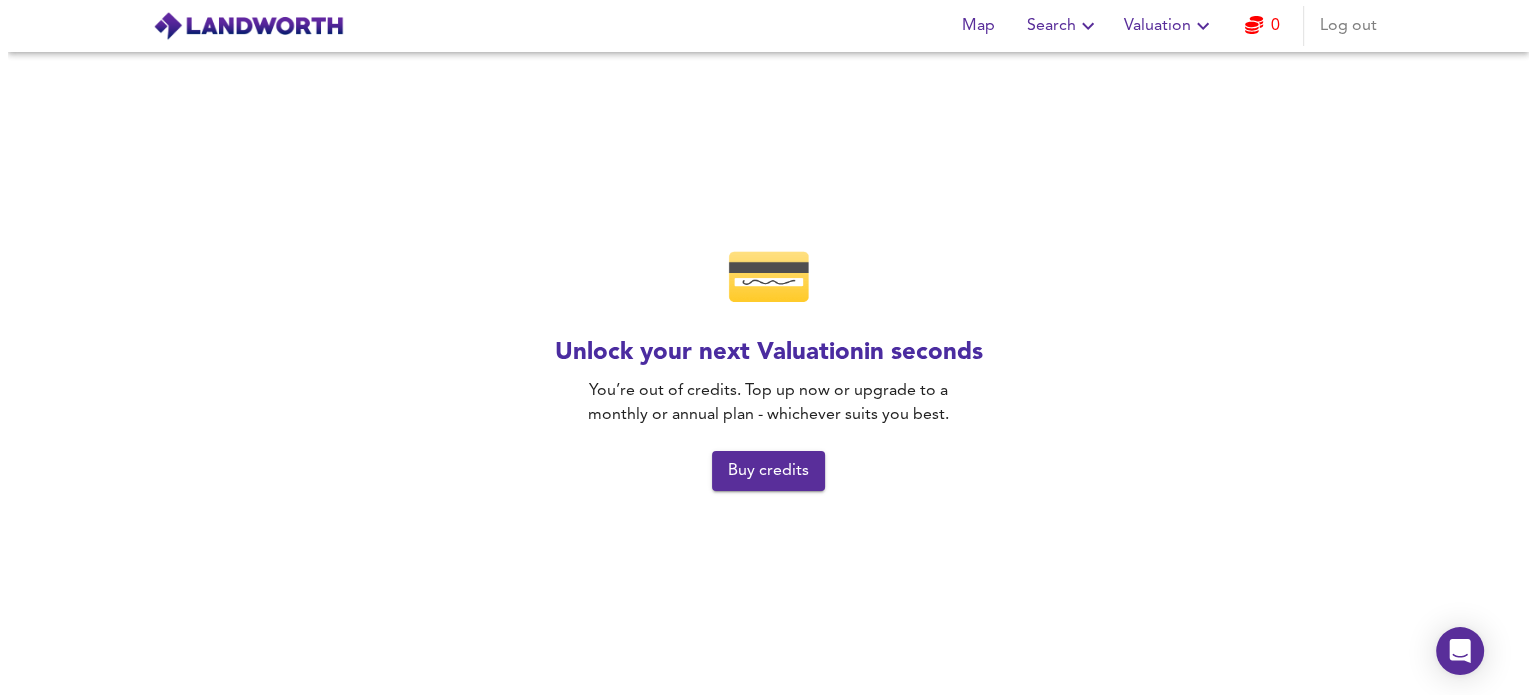 scroll, scrollTop: 0, scrollLeft: 0, axis: both 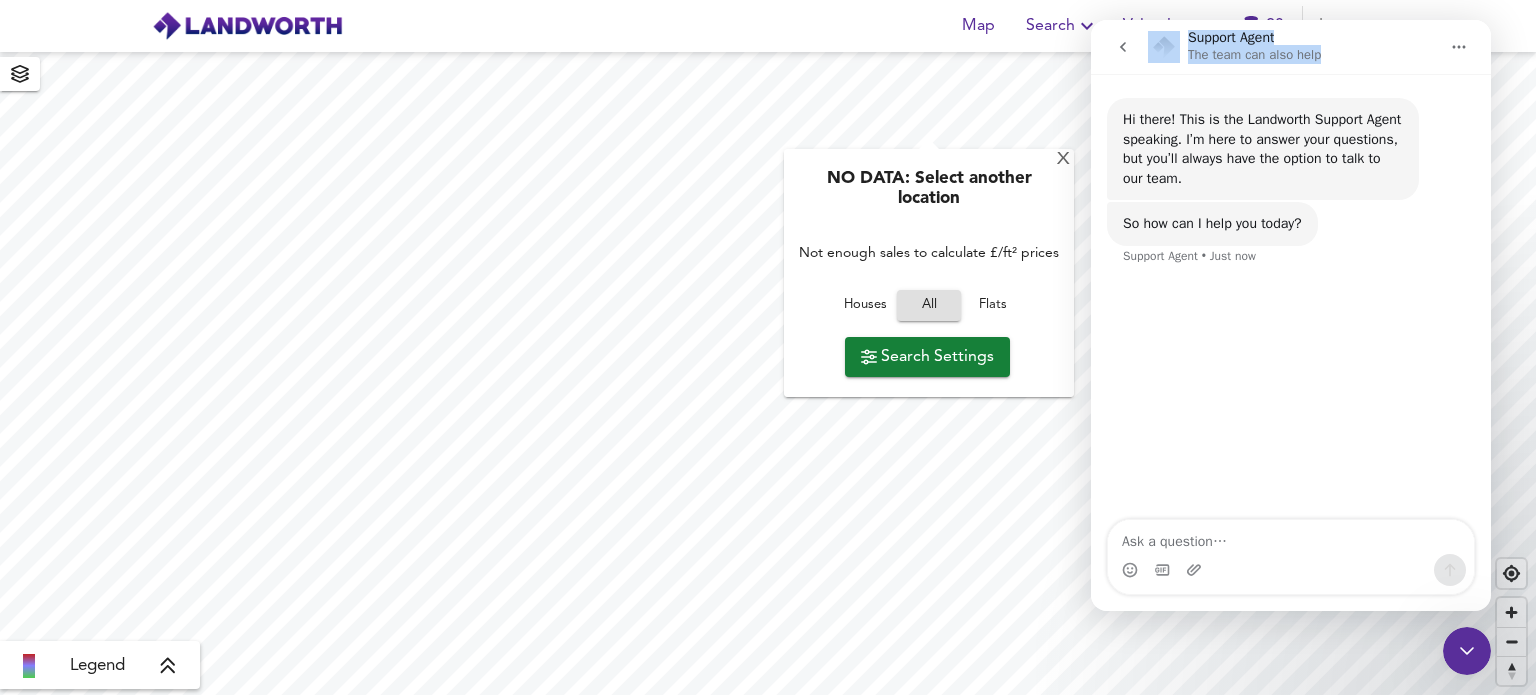 drag, startPoint x: 1349, startPoint y: 48, endPoint x: 11, endPoint y: 71, distance: 1338.1976 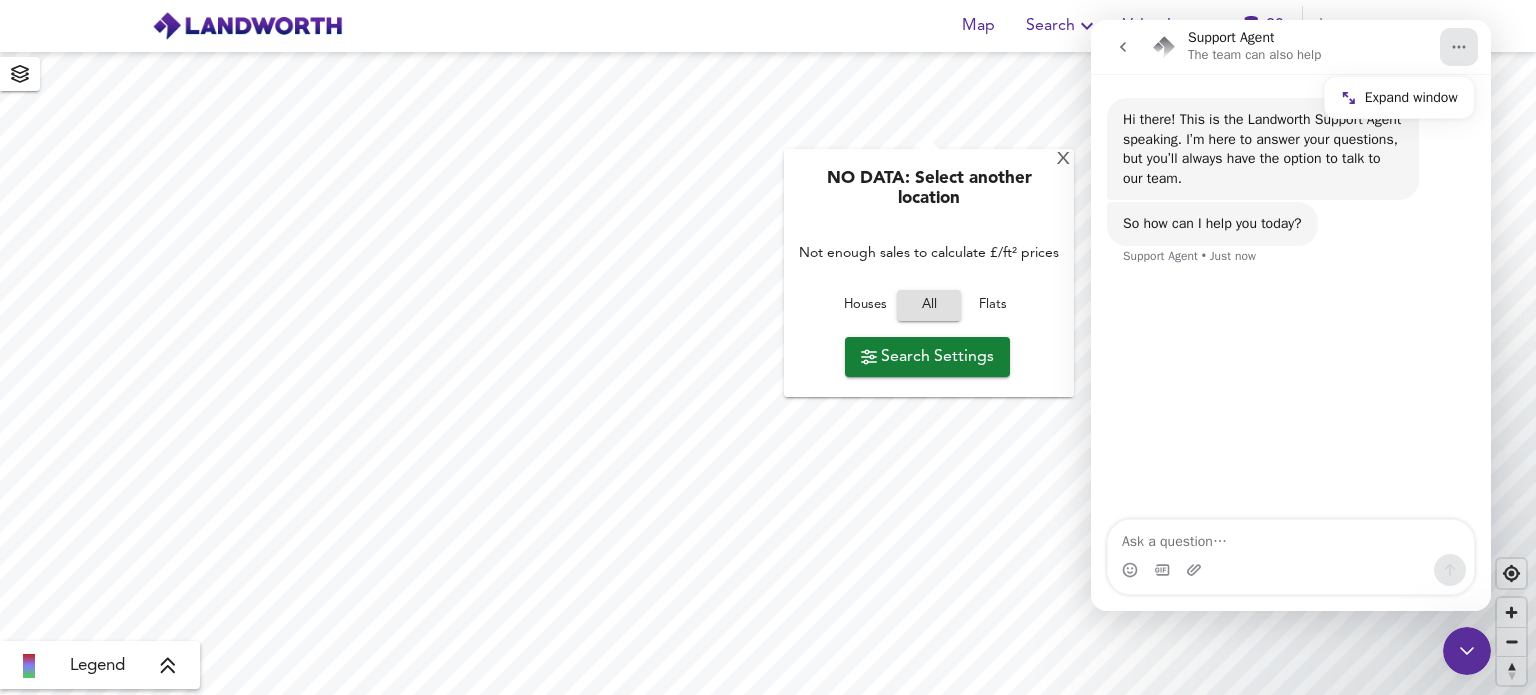 click on "So how can I help you today? Support Agent    •   Just now" at bounding box center [1291, 246] 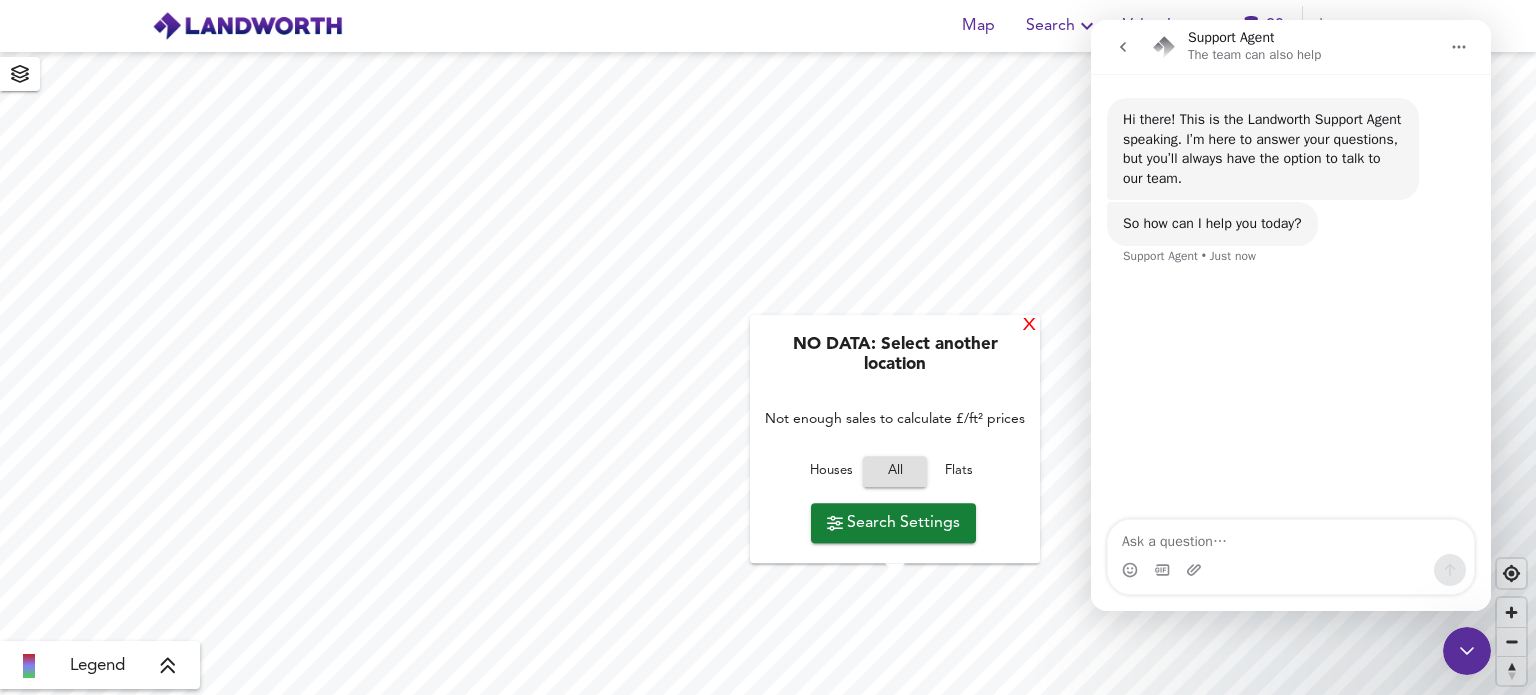 click on "X" at bounding box center [1029, 326] 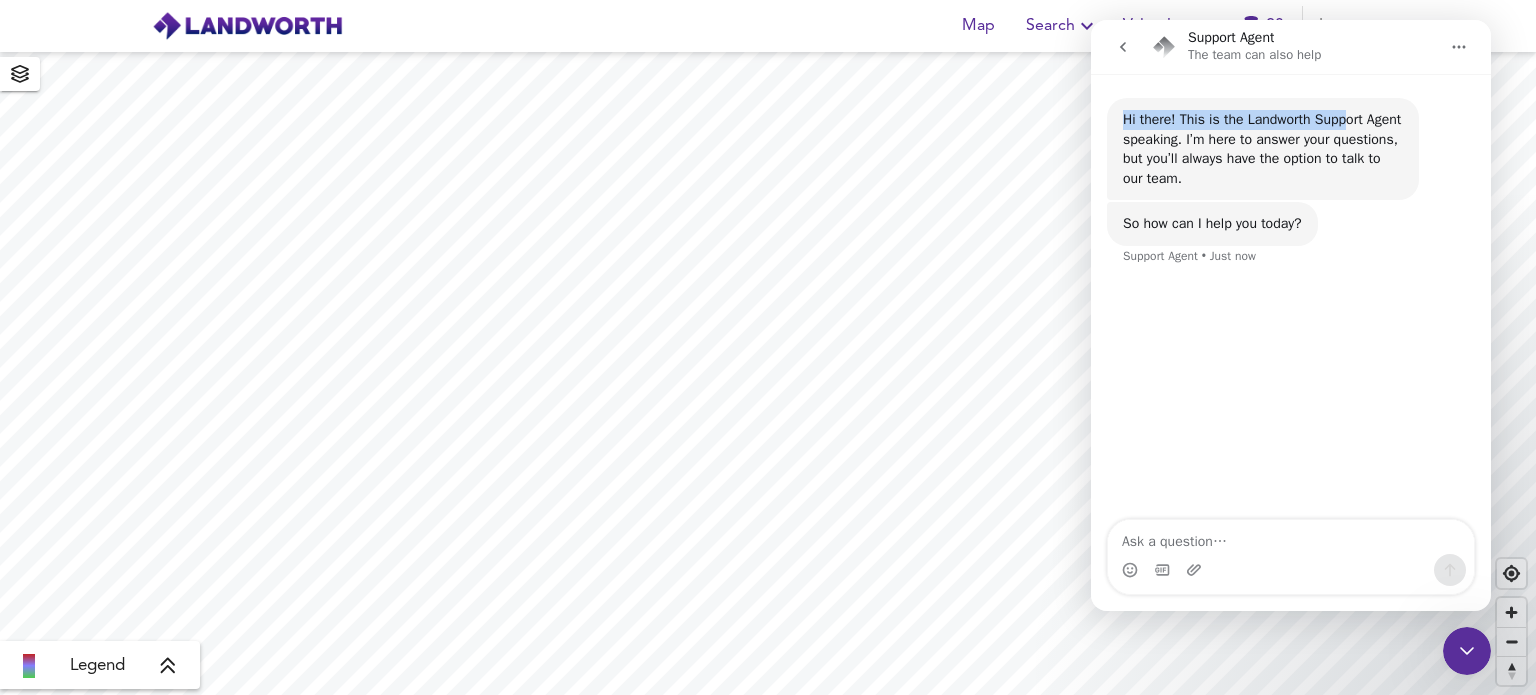 drag, startPoint x: 1330, startPoint y: 45, endPoint x: 1345, endPoint y: 108, distance: 64.7611 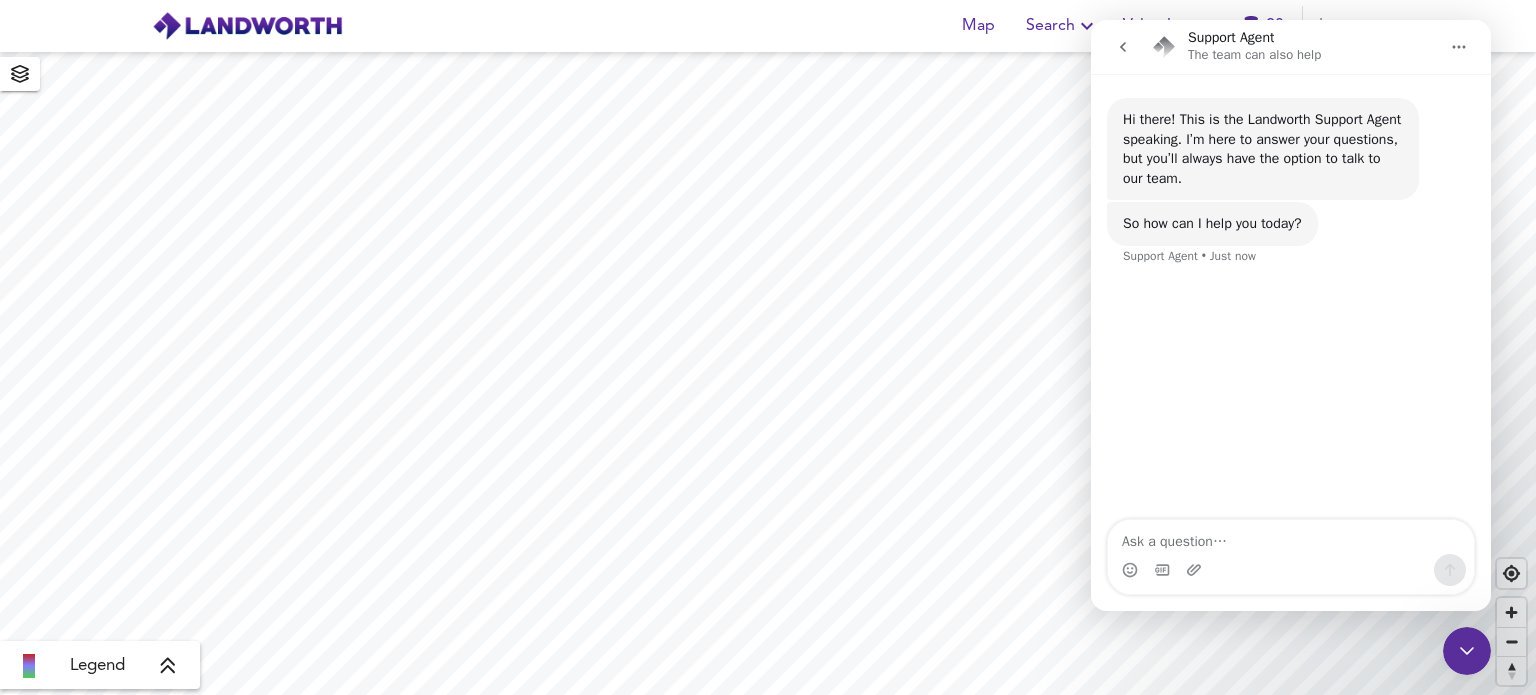 drag, startPoint x: 1347, startPoint y: 555, endPoint x: 1250, endPoint y: 464, distance: 133.00375 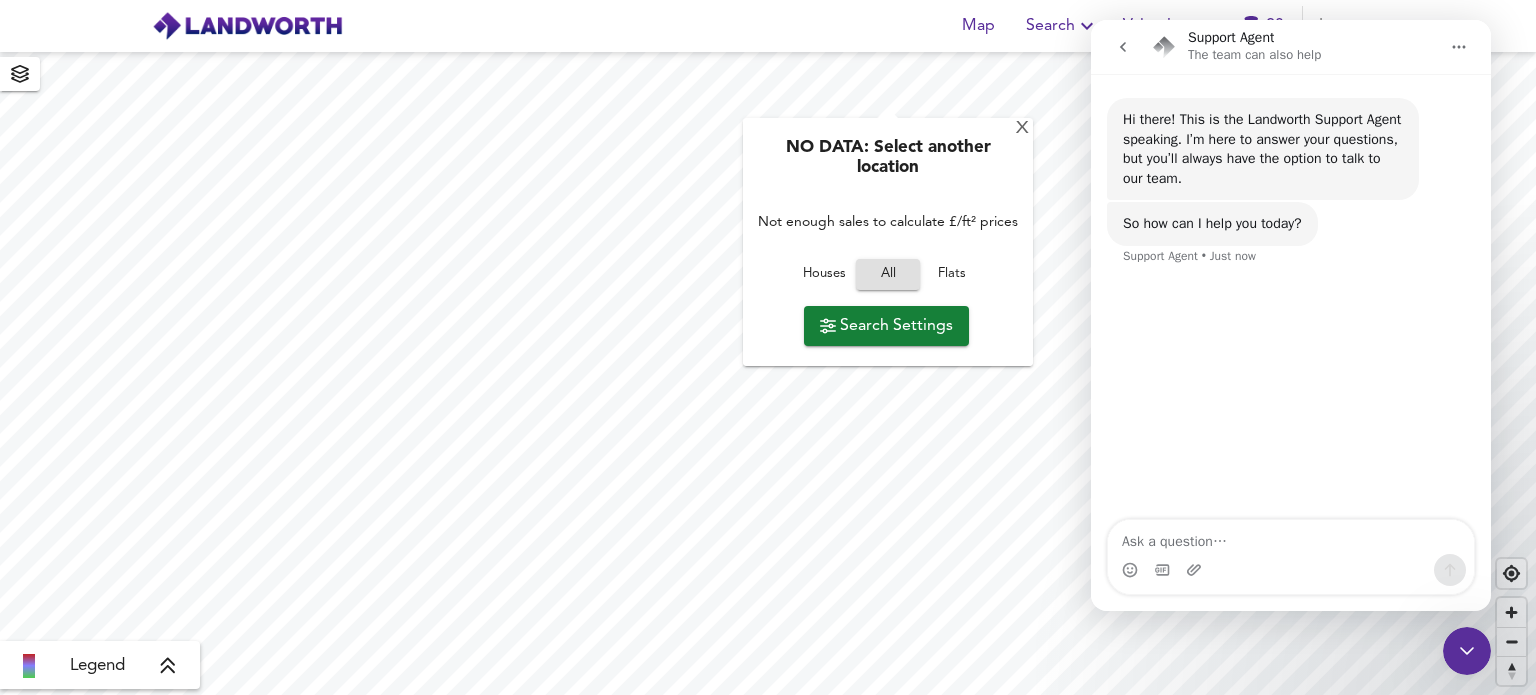 click 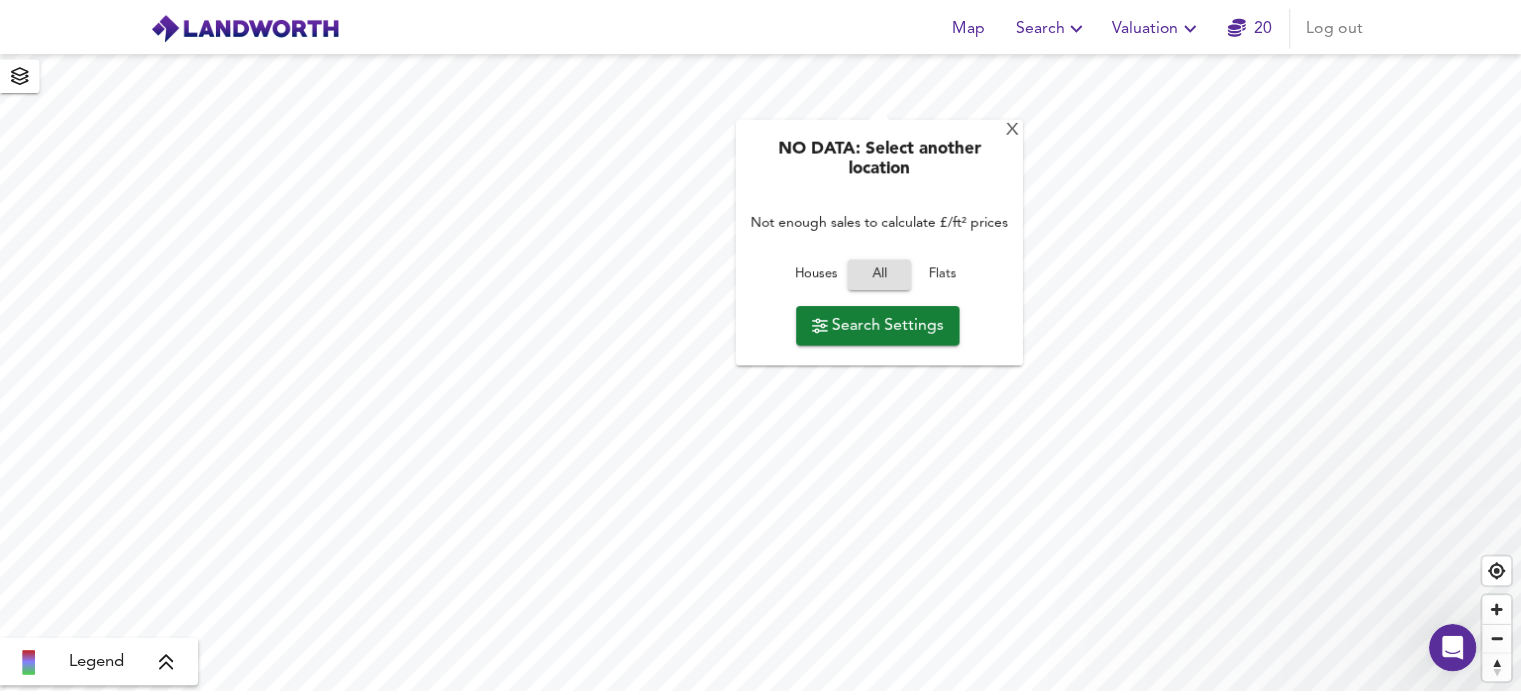 scroll, scrollTop: 0, scrollLeft: 0, axis: both 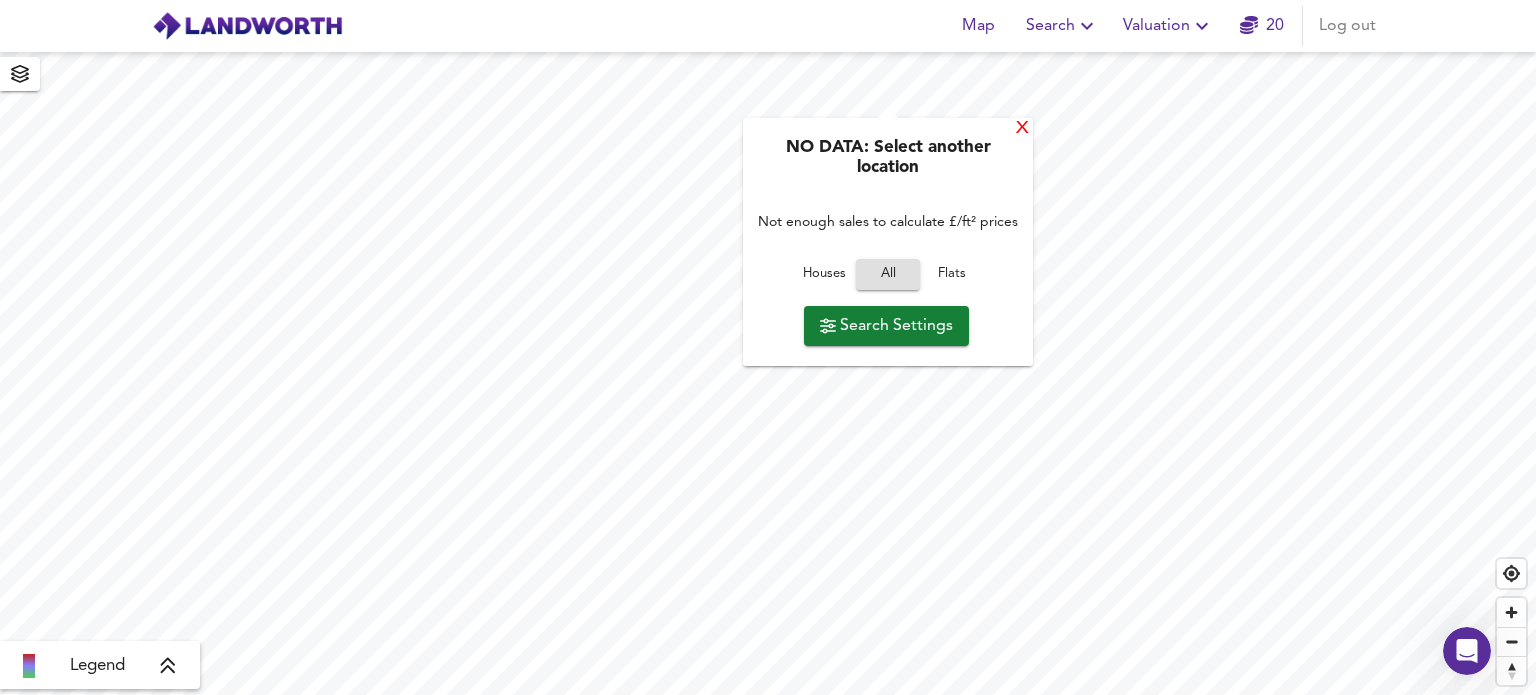 click on "X" at bounding box center [1022, 128] 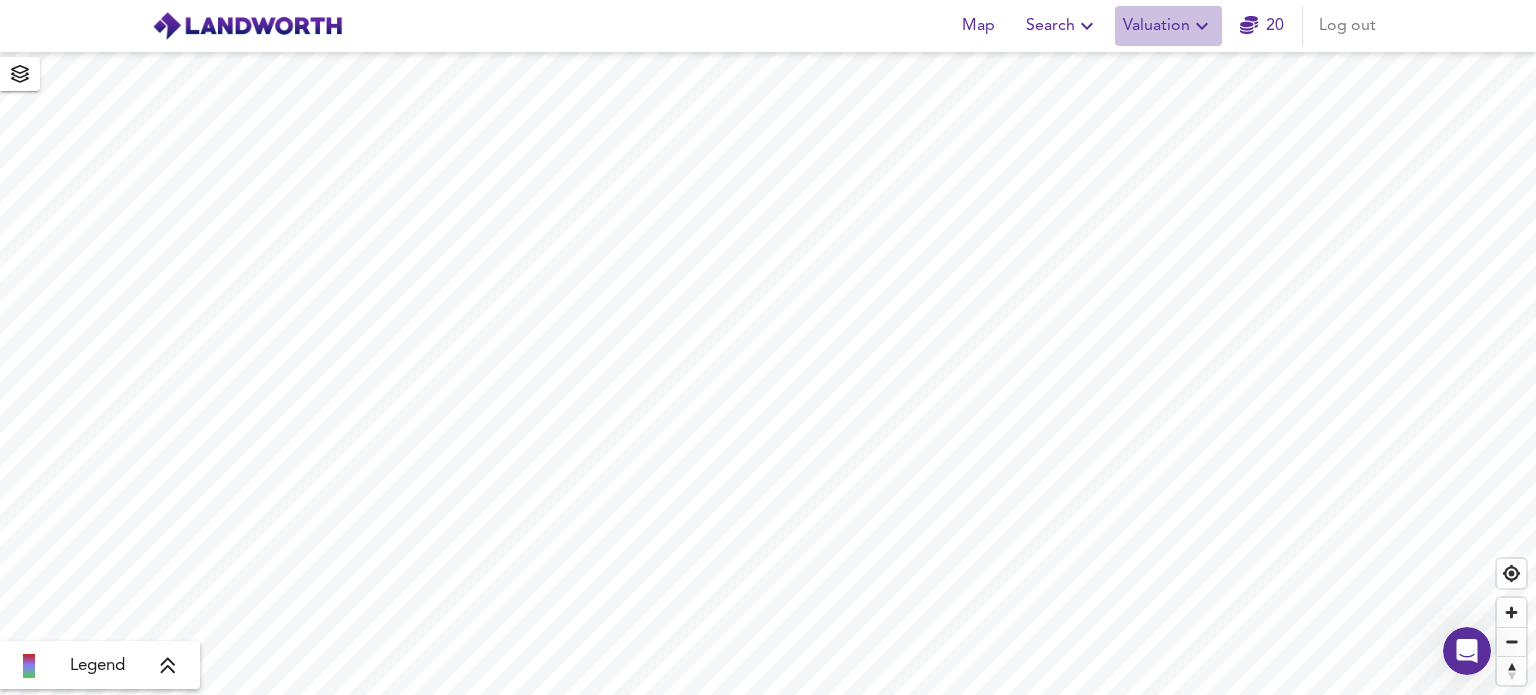 click 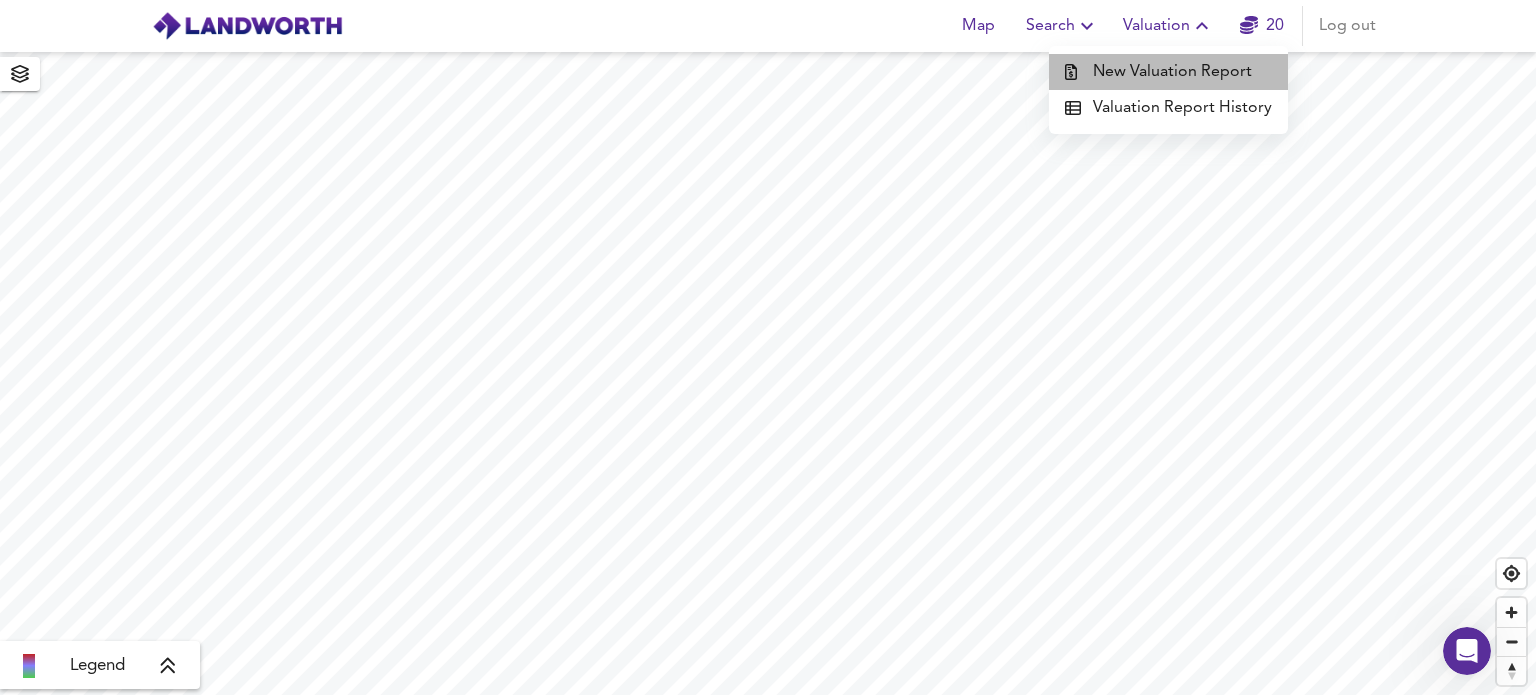 click on "New Valuation Report" at bounding box center (1168, 72) 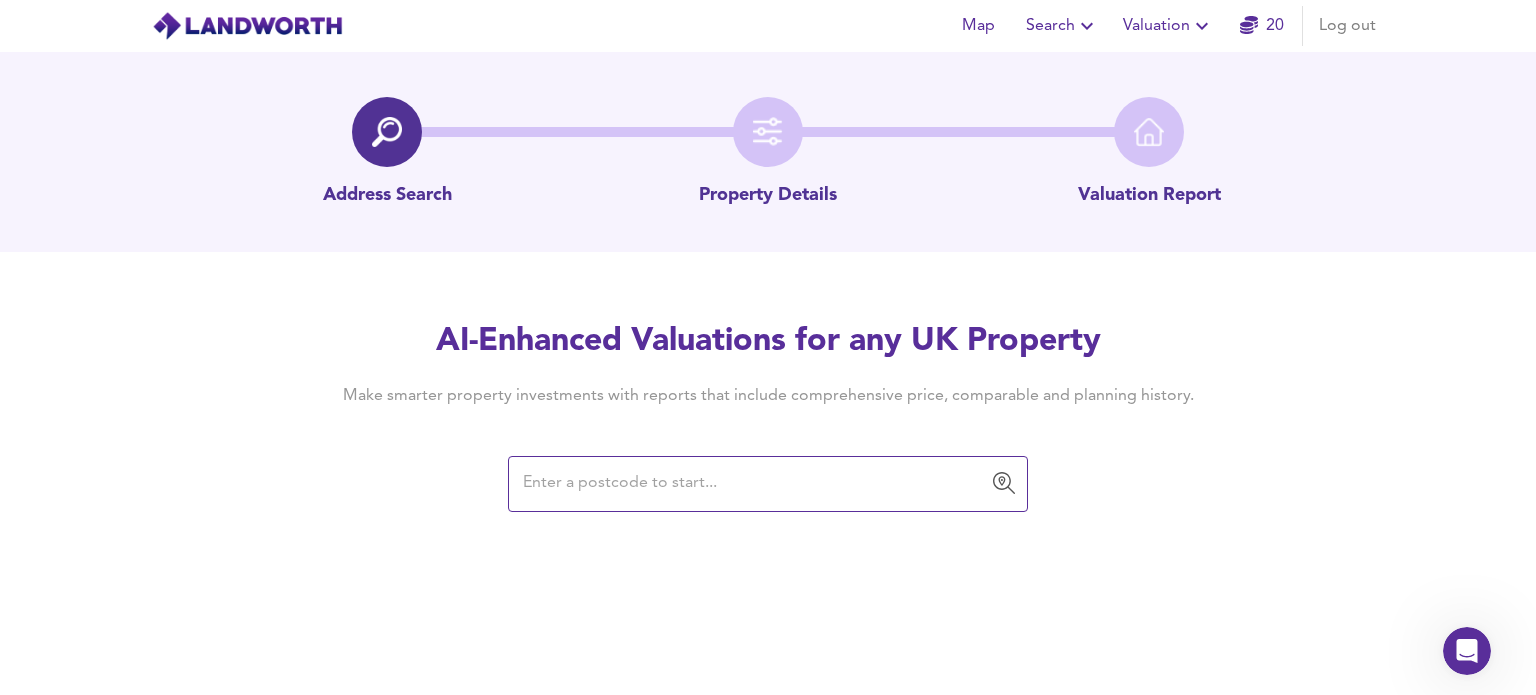 click at bounding box center (753, 484) 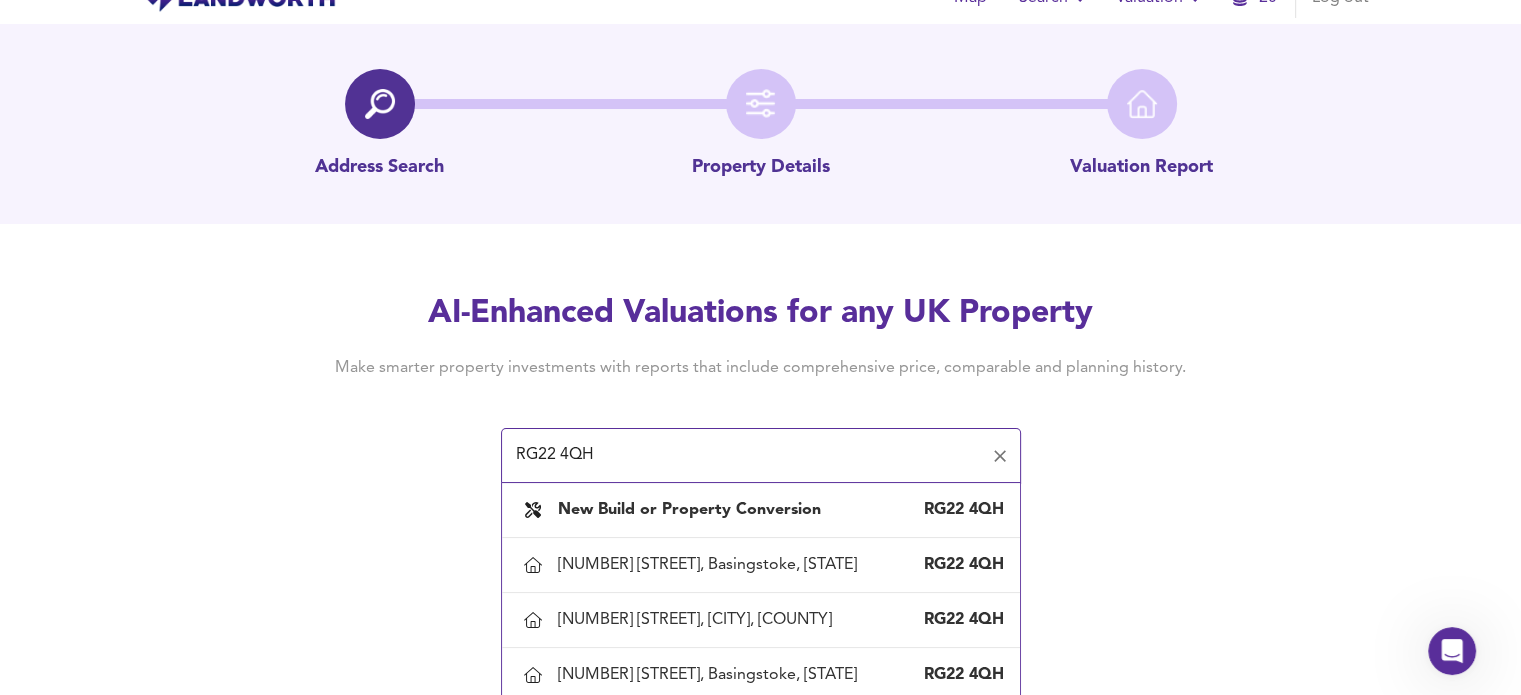 scroll, scrollTop: 92, scrollLeft: 0, axis: vertical 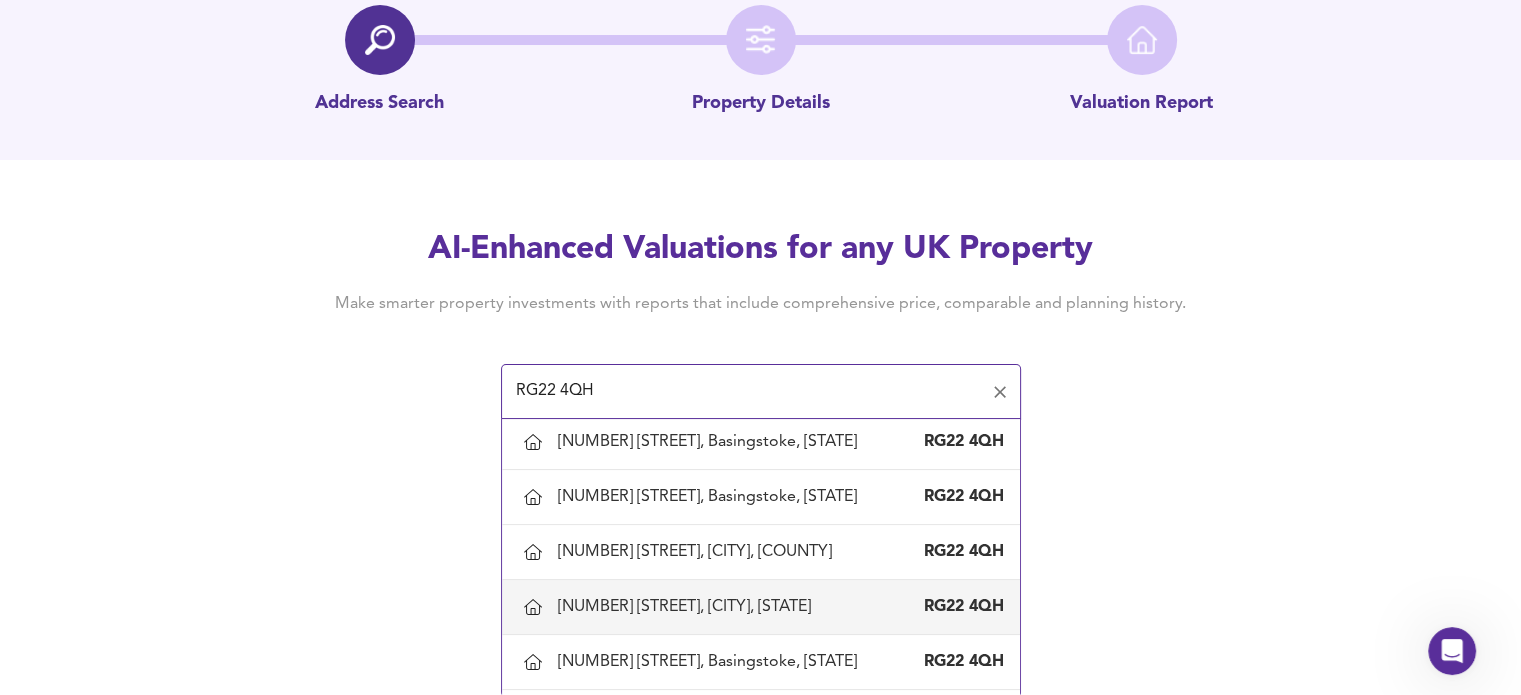 click on "[NUMBER] [STREET], [CITY], [STATE]" at bounding box center (688, 607) 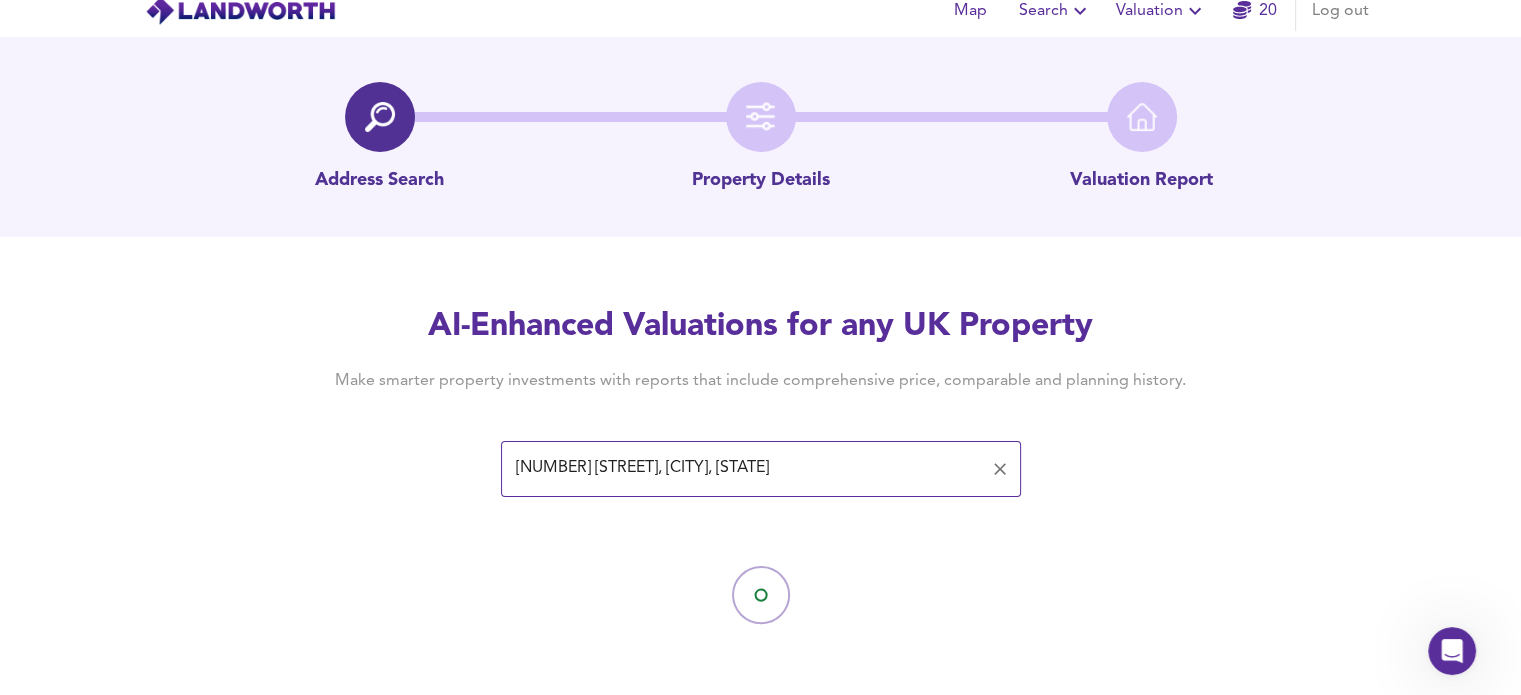 scroll, scrollTop: 0, scrollLeft: 0, axis: both 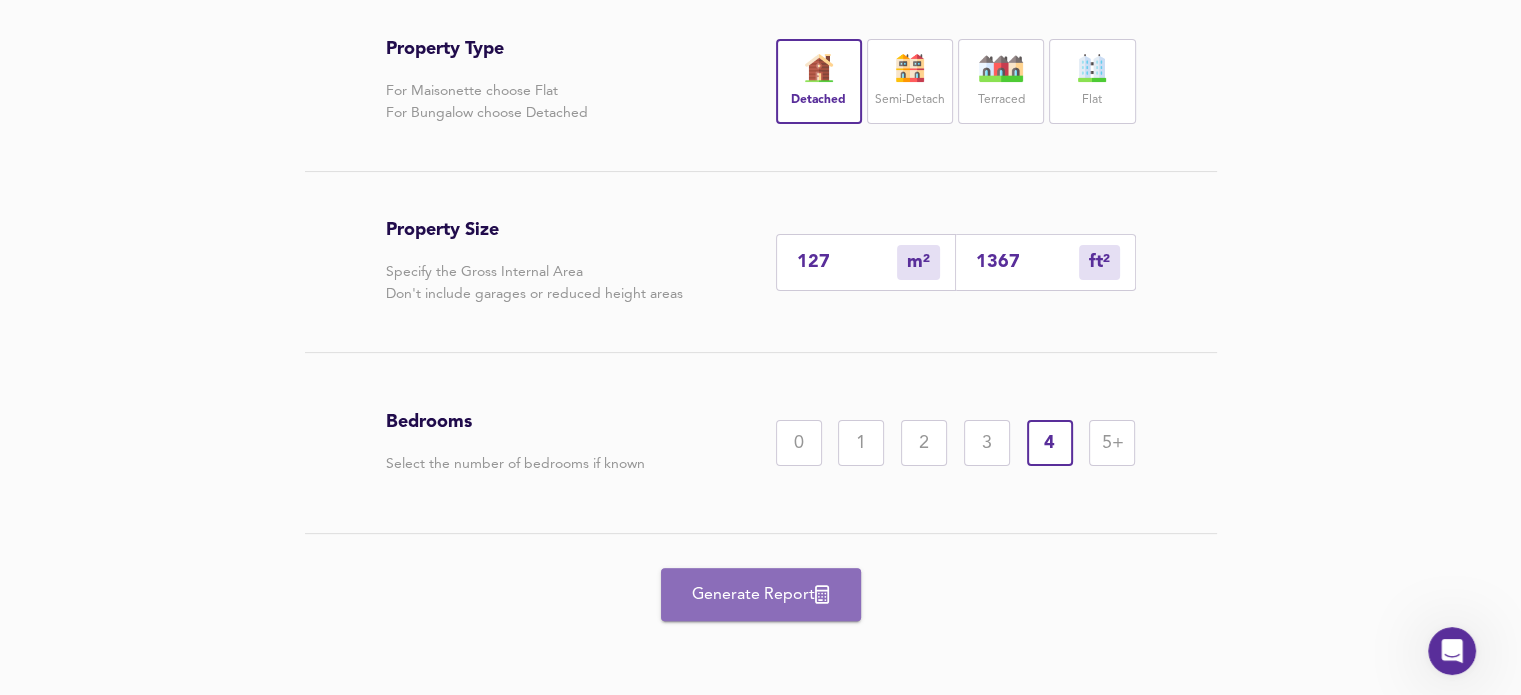 click on "Generate Report" at bounding box center [761, 595] 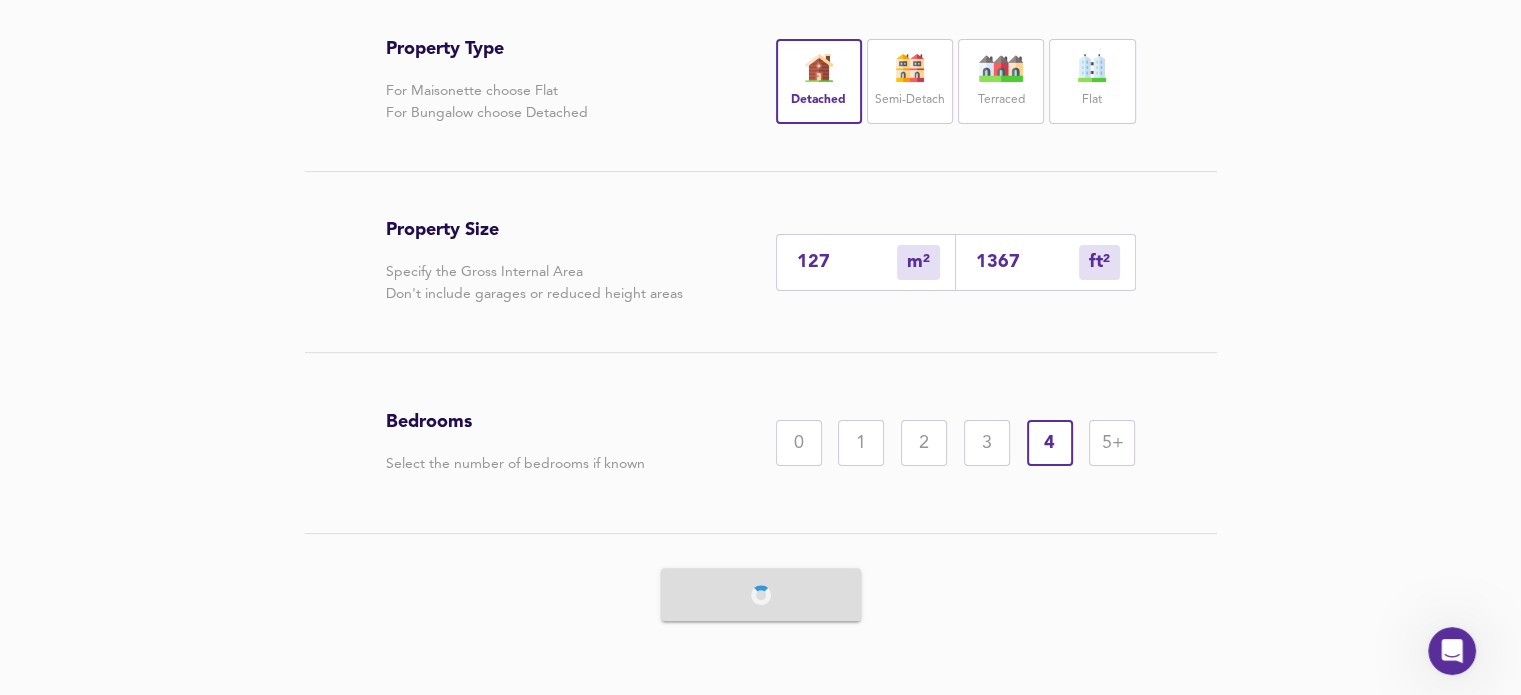 scroll, scrollTop: 0, scrollLeft: 0, axis: both 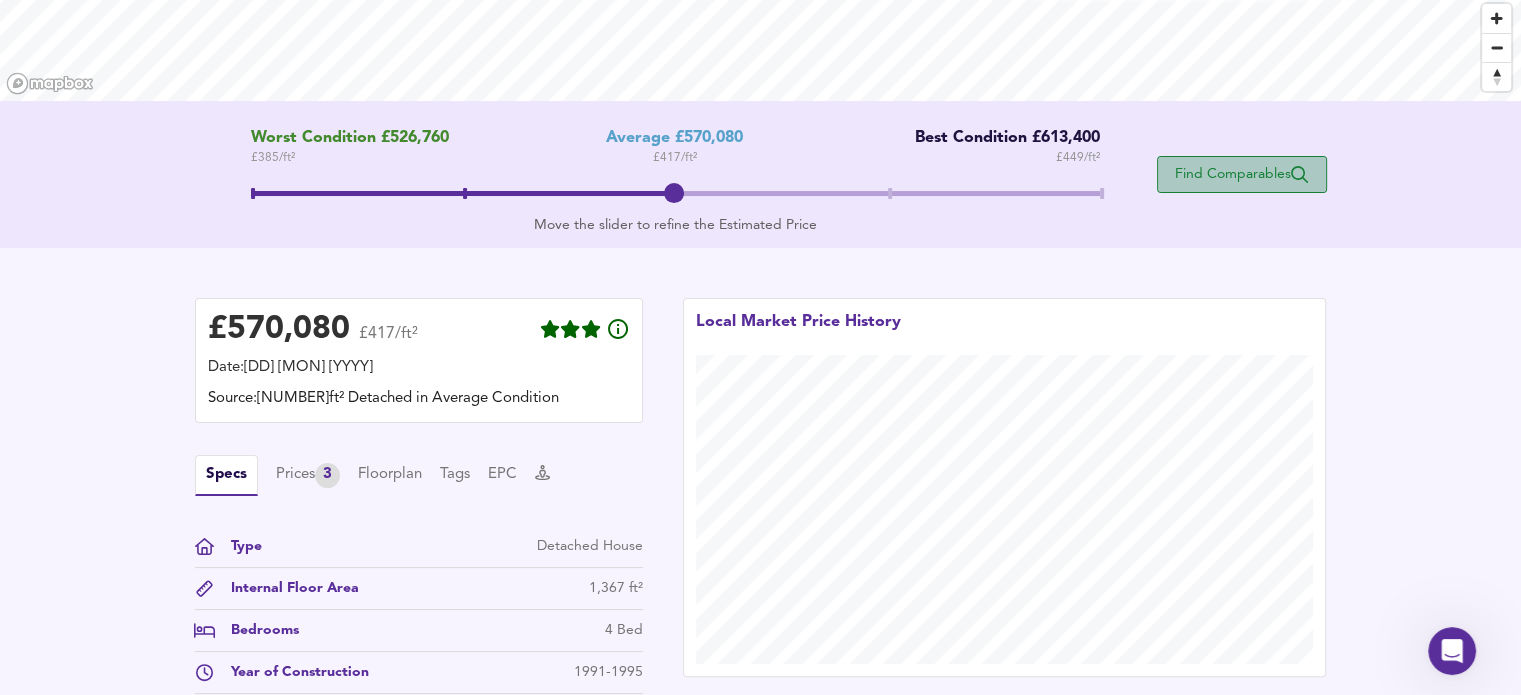 click on "Find Comparables" at bounding box center (1242, 174) 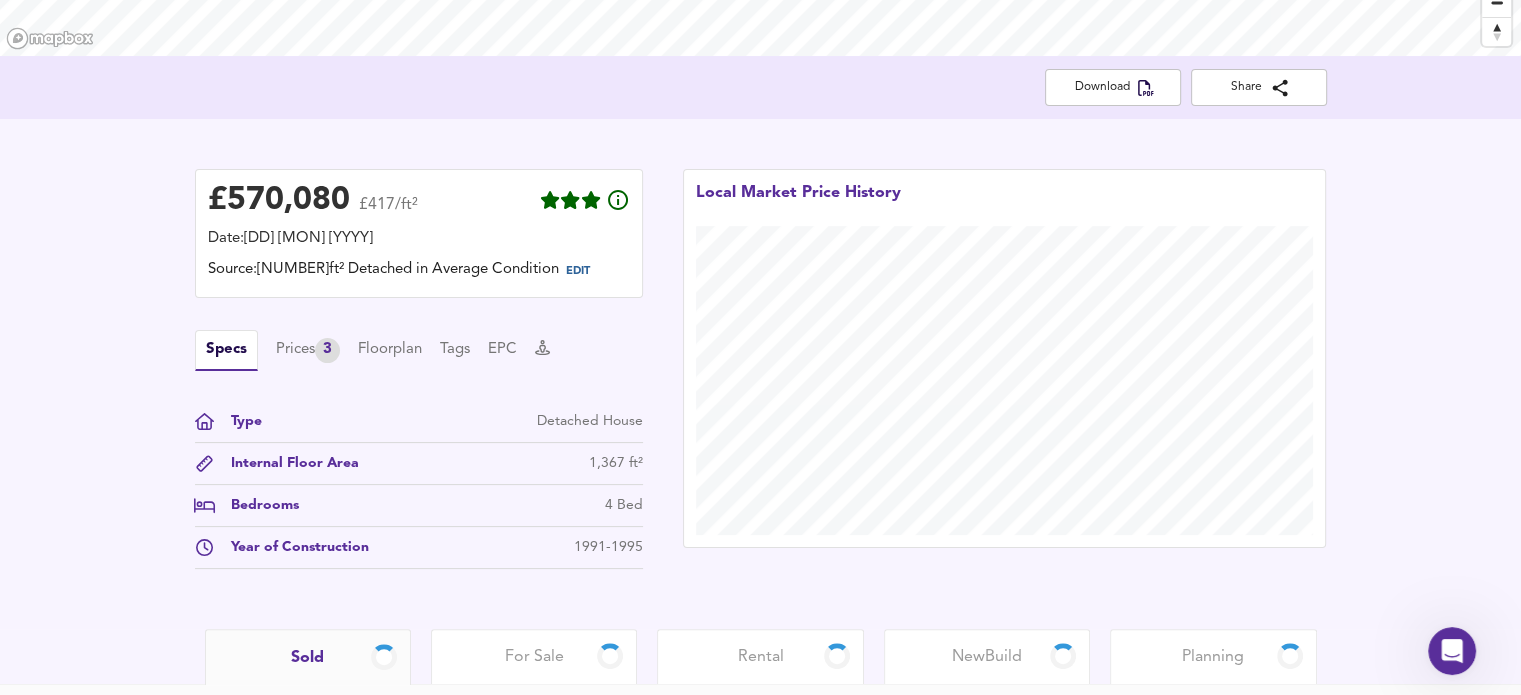 scroll, scrollTop: 475, scrollLeft: 0, axis: vertical 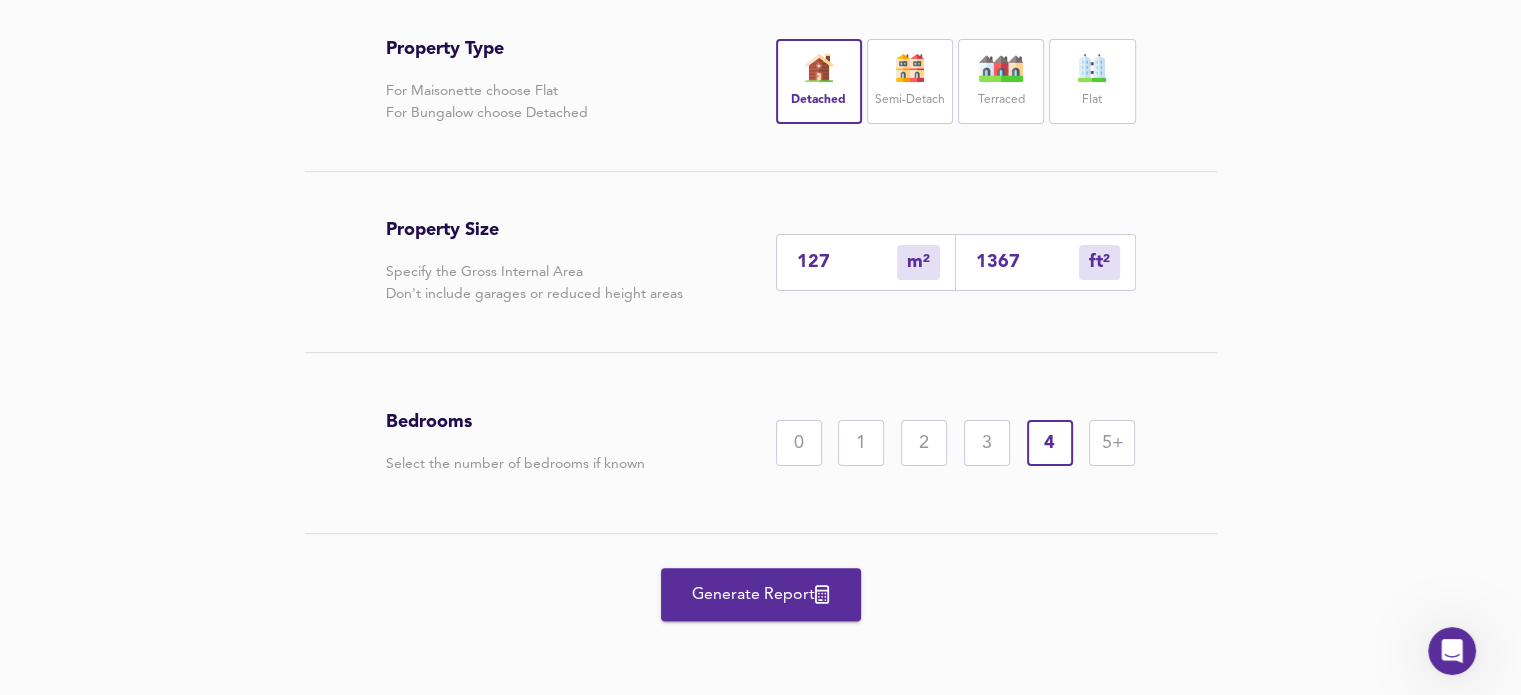click on "Generate Report" at bounding box center (761, 595) 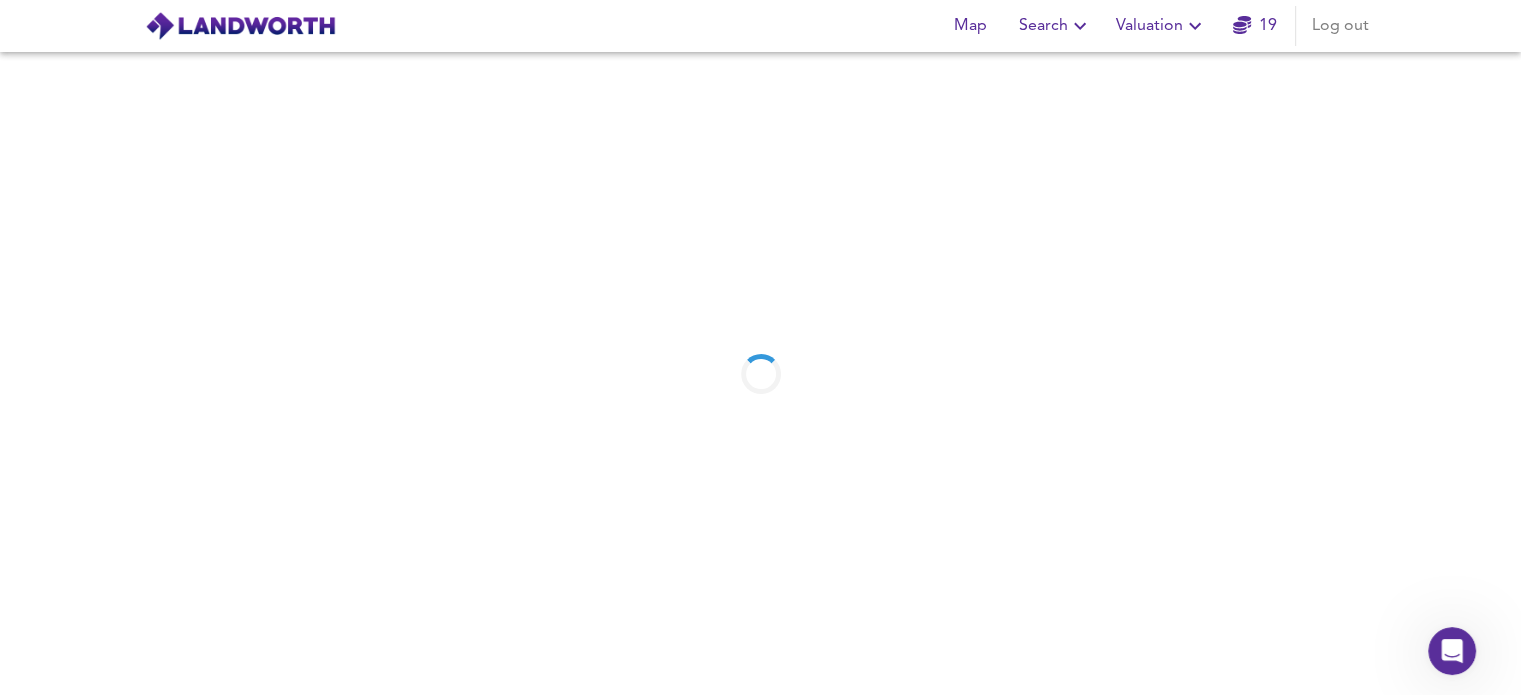 scroll, scrollTop: 0, scrollLeft: 0, axis: both 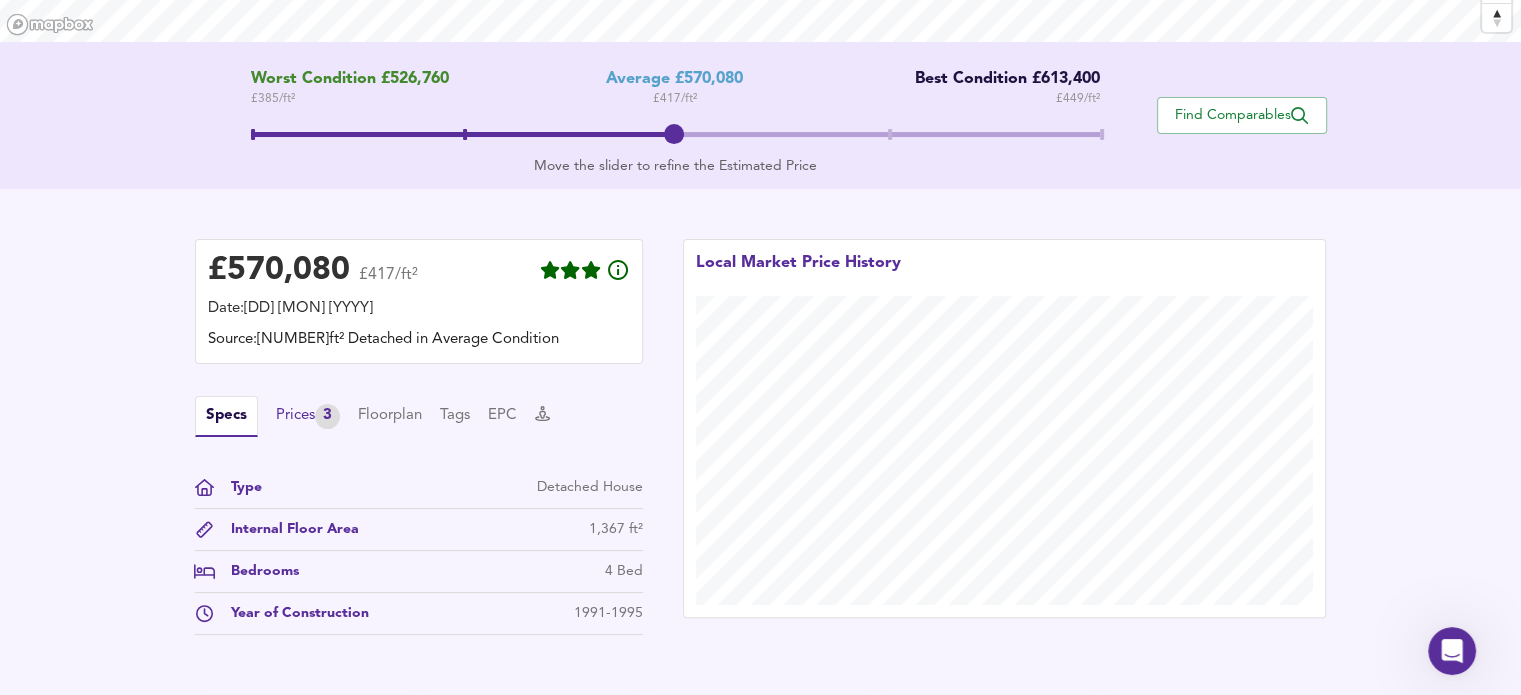 click on "Prices   3" at bounding box center [308, 416] 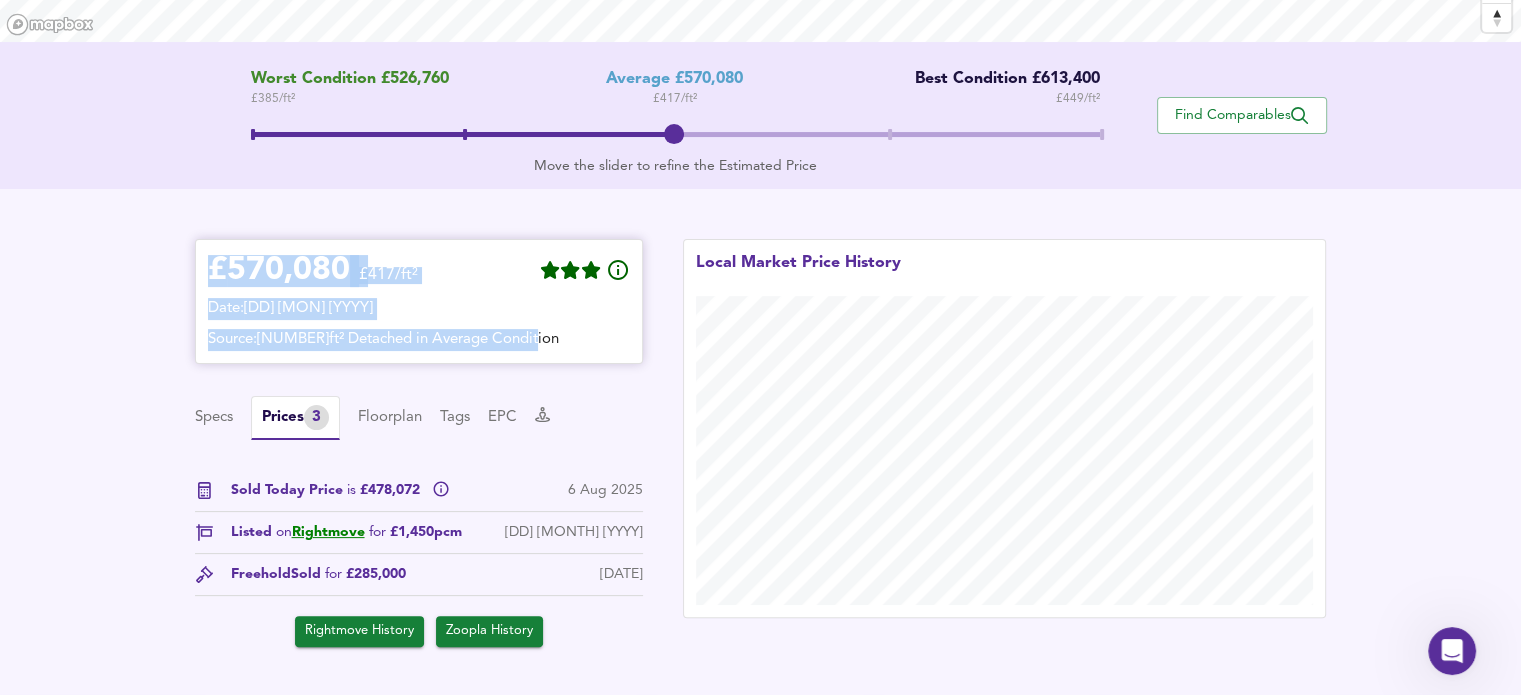 drag, startPoint x: 207, startPoint y: 263, endPoint x: 572, endPoint y: 337, distance: 372.42584 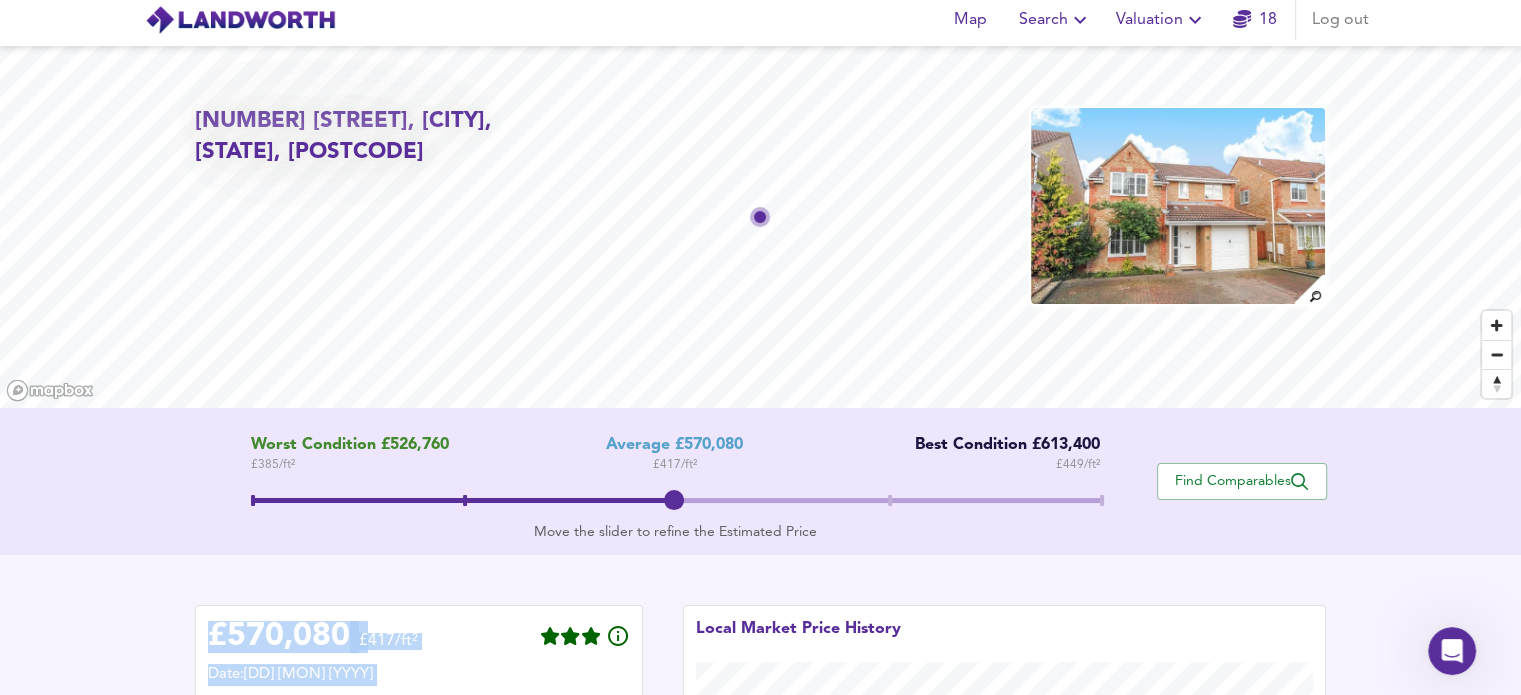 scroll, scrollTop: 0, scrollLeft: 0, axis: both 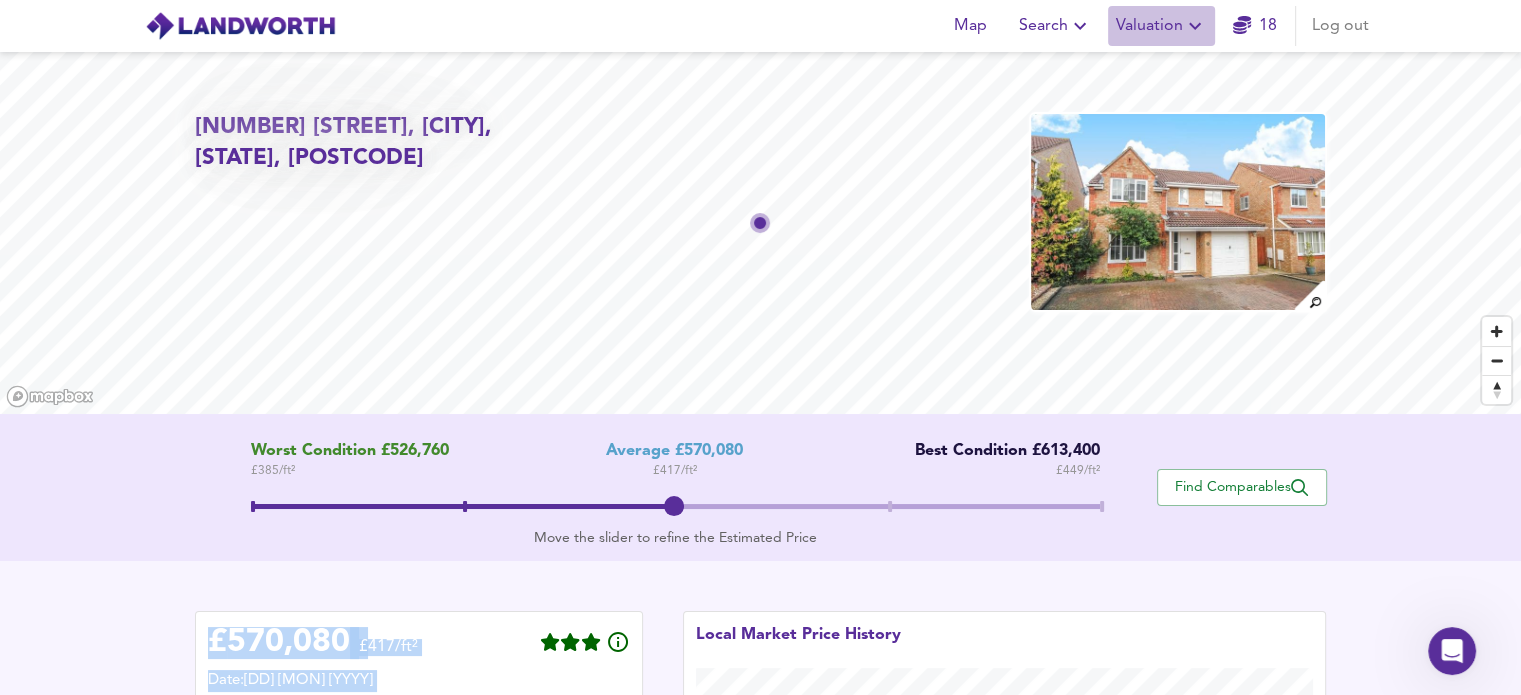click 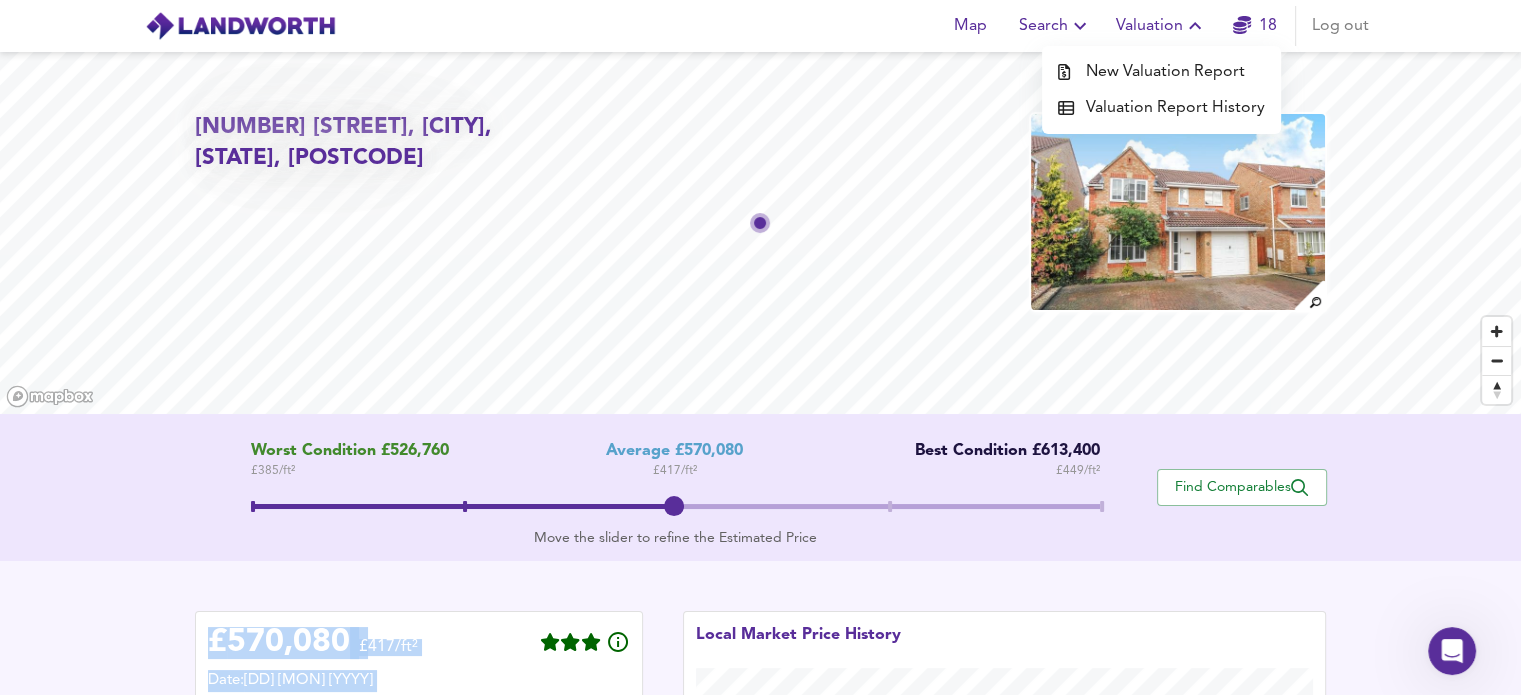 click on "New Valuation Report" at bounding box center (1161, 72) 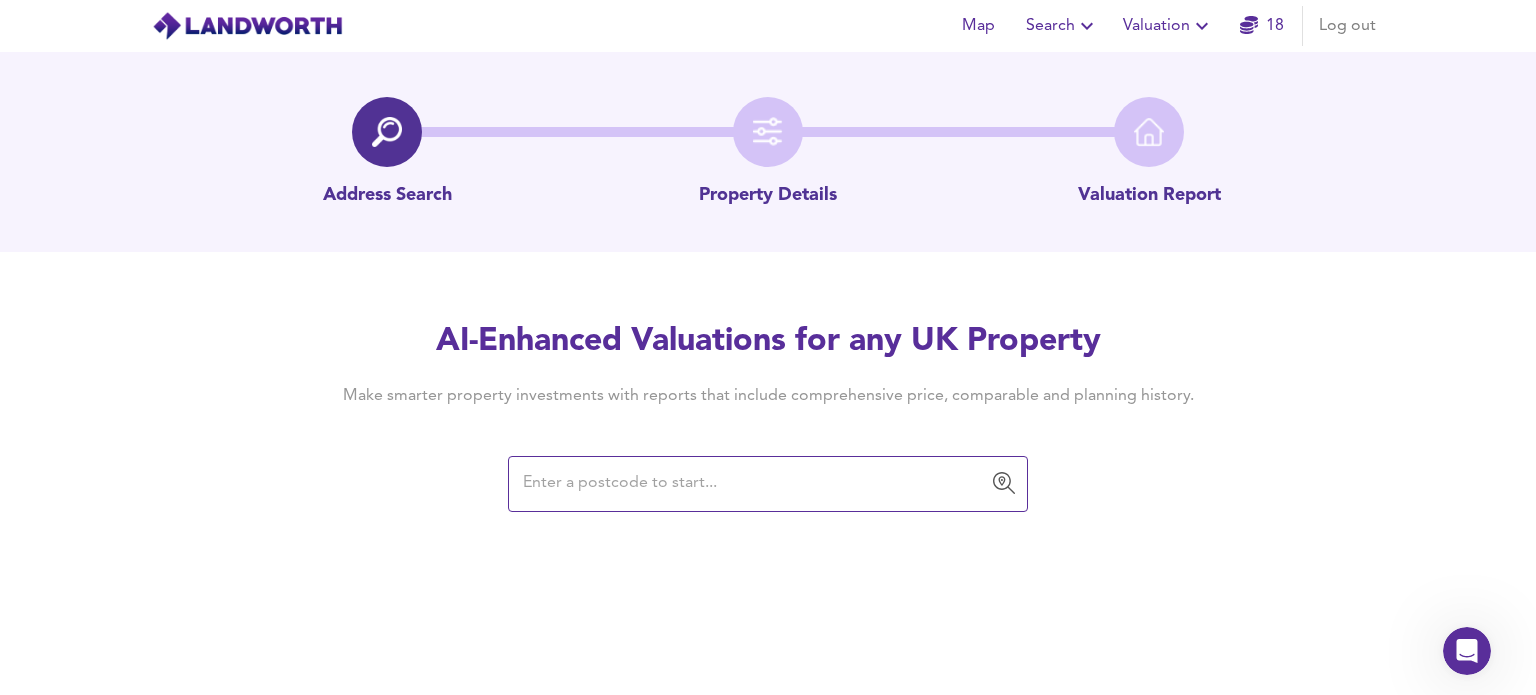 click at bounding box center [753, 484] 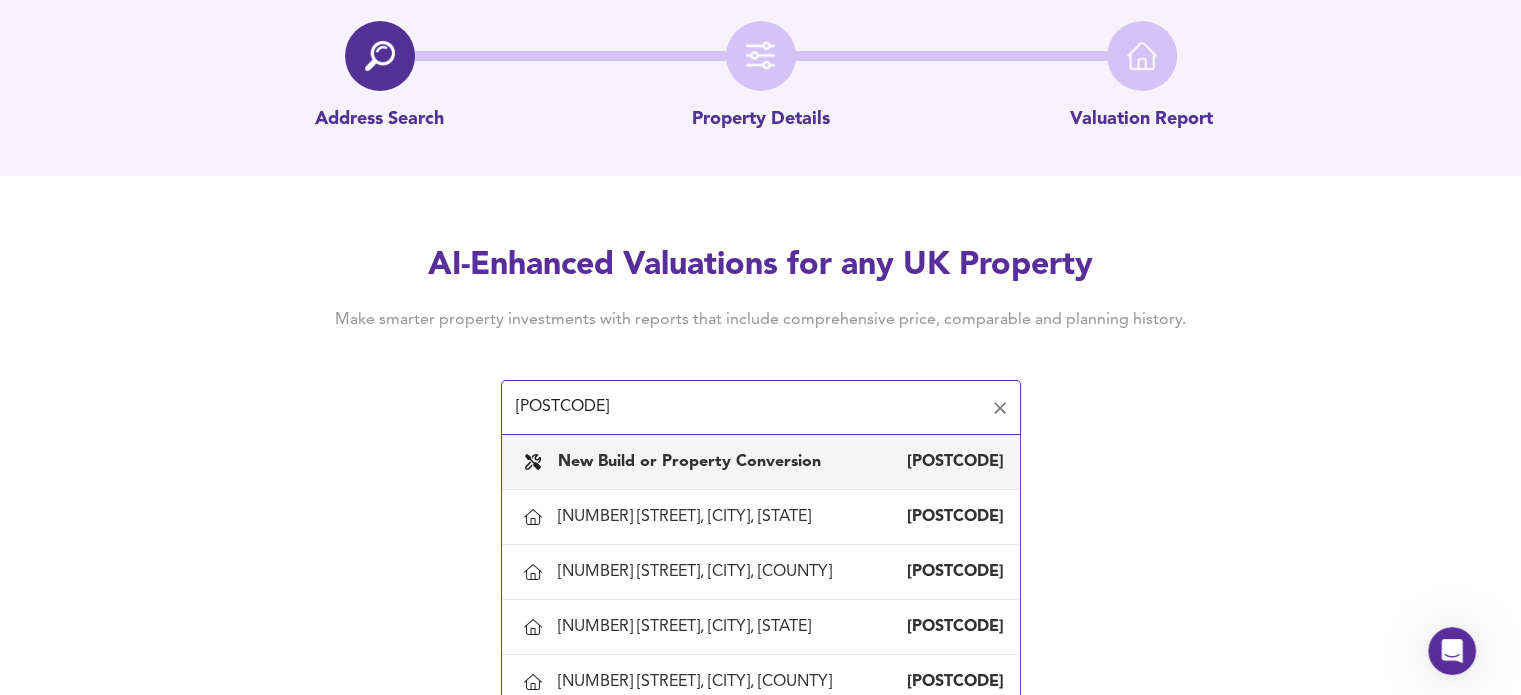 scroll, scrollTop: 92, scrollLeft: 0, axis: vertical 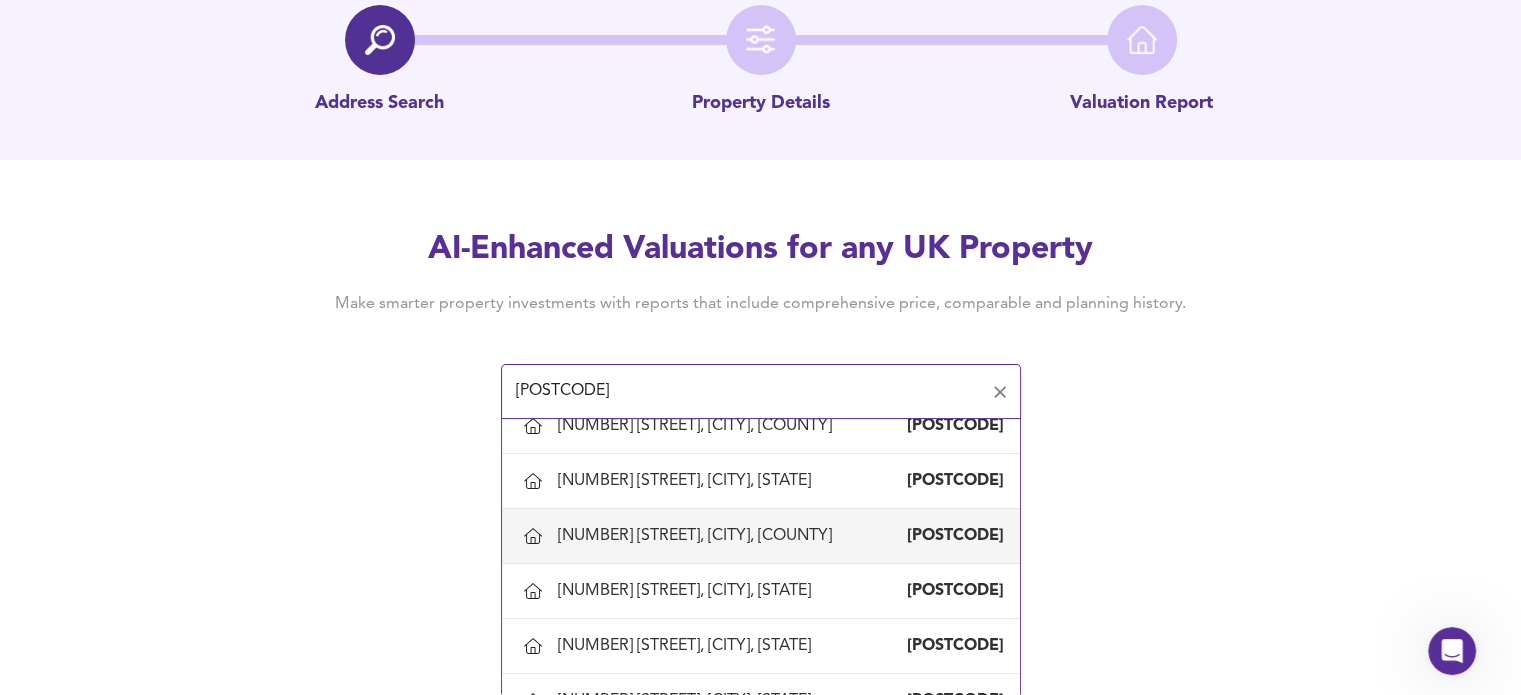 click on "[NUMBER] [STREET], [CITY], [COUNTY]" at bounding box center (699, 536) 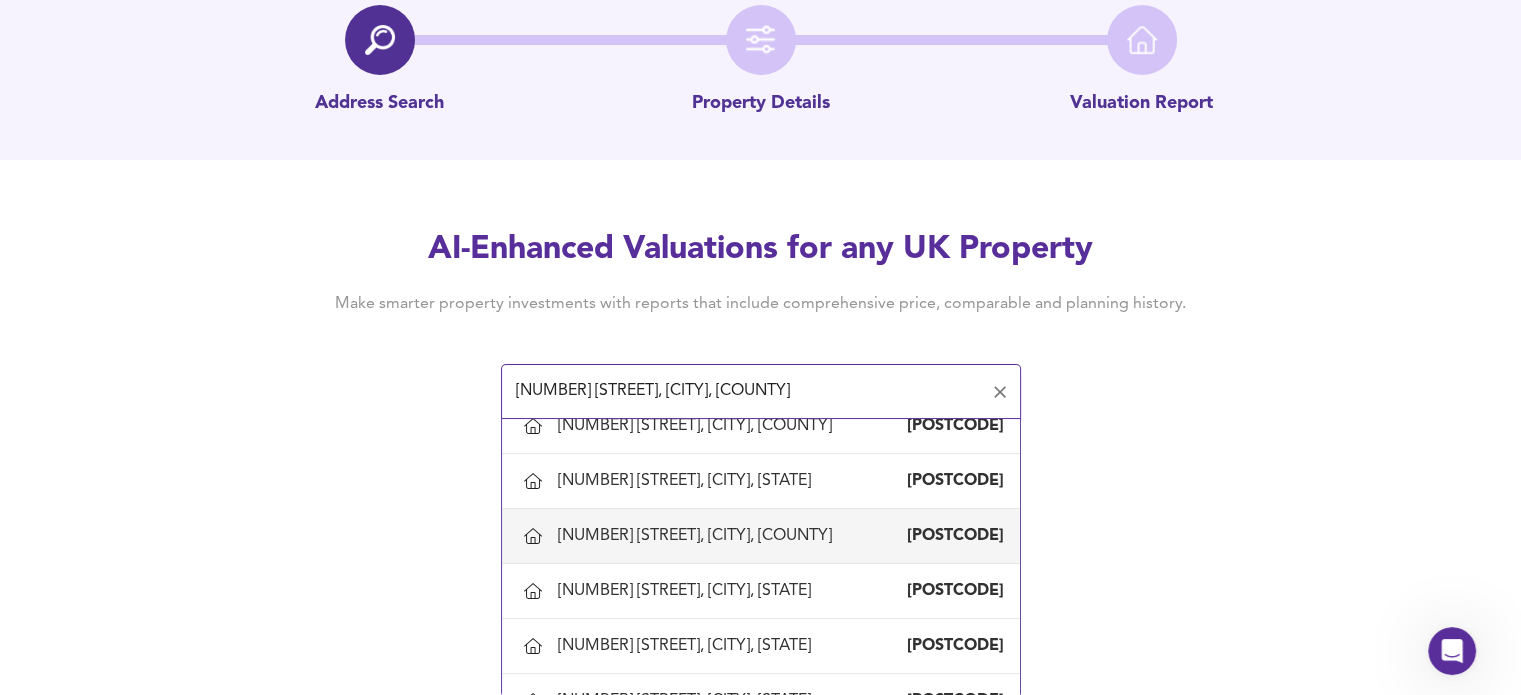 scroll, scrollTop: 0, scrollLeft: 0, axis: both 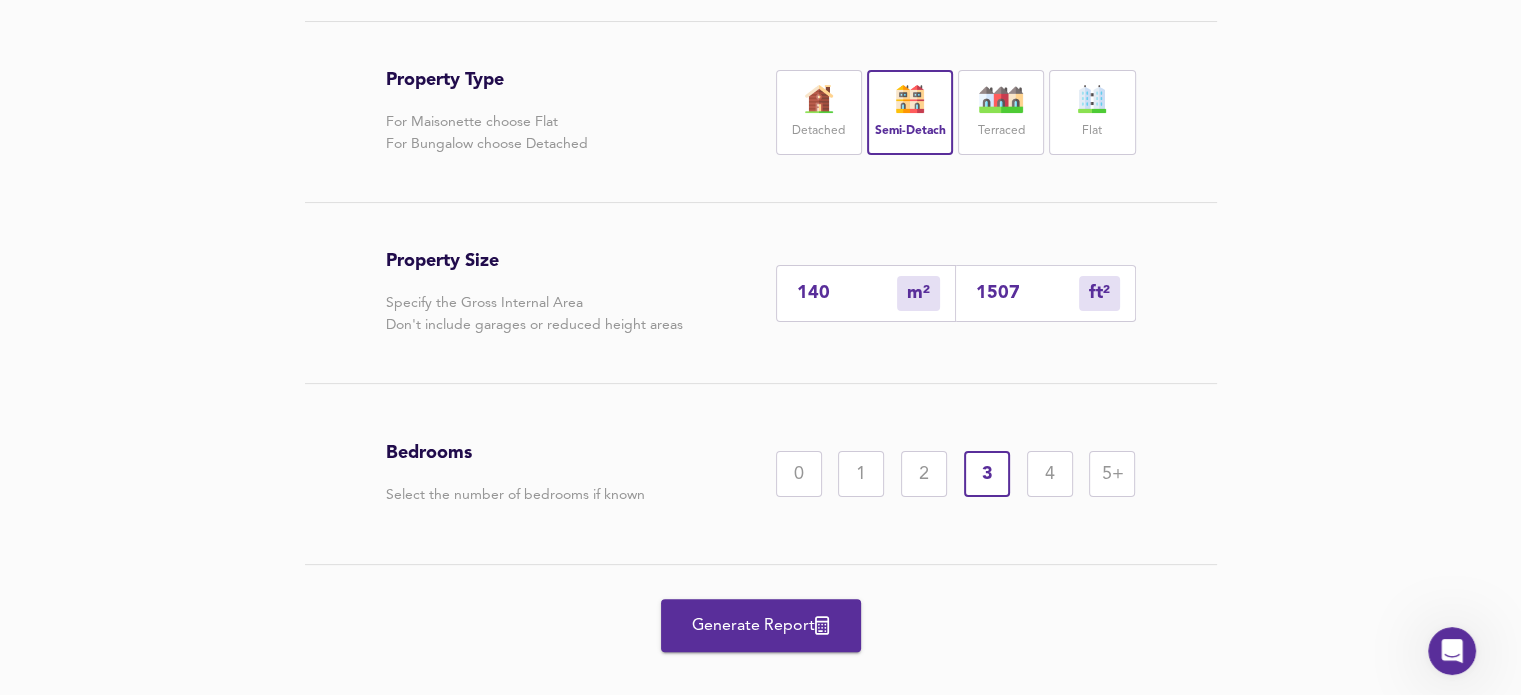 click on "Generate Report" at bounding box center (761, 626) 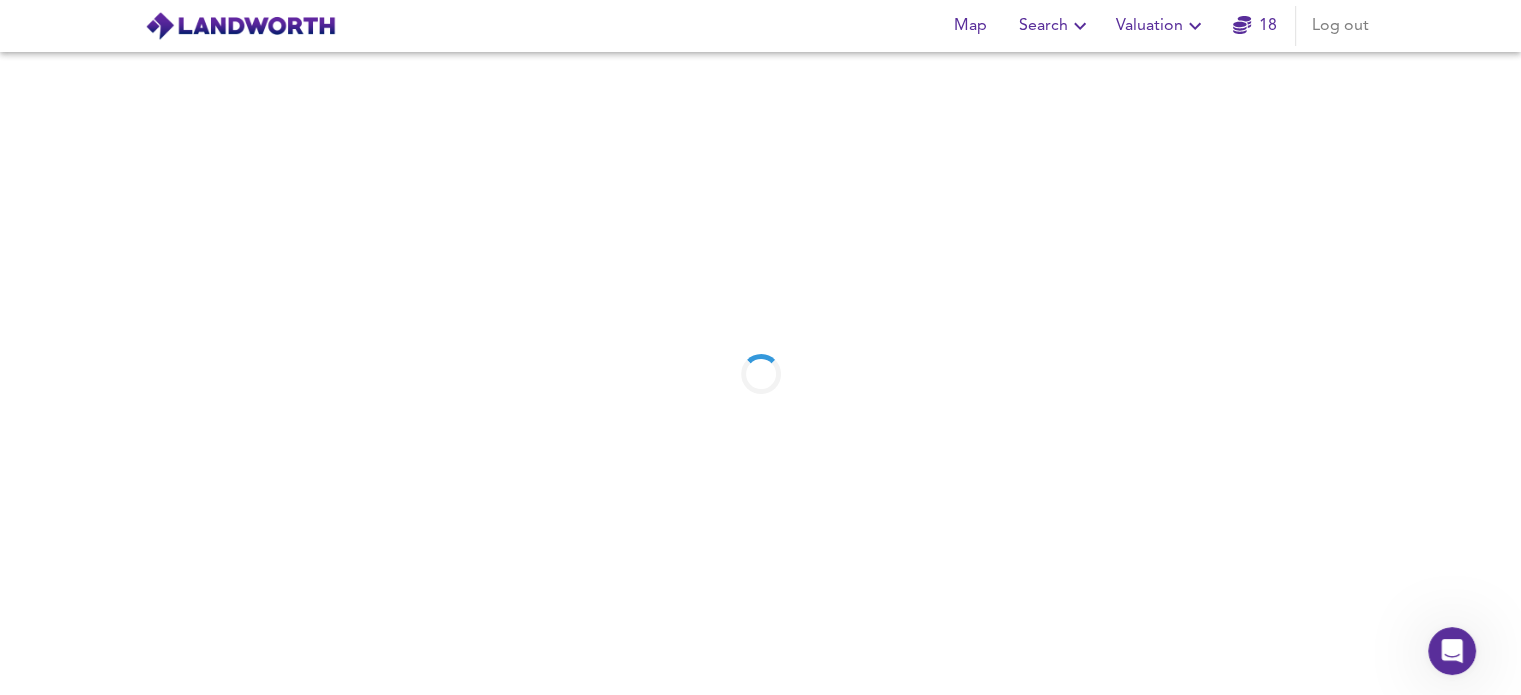 scroll, scrollTop: 0, scrollLeft: 0, axis: both 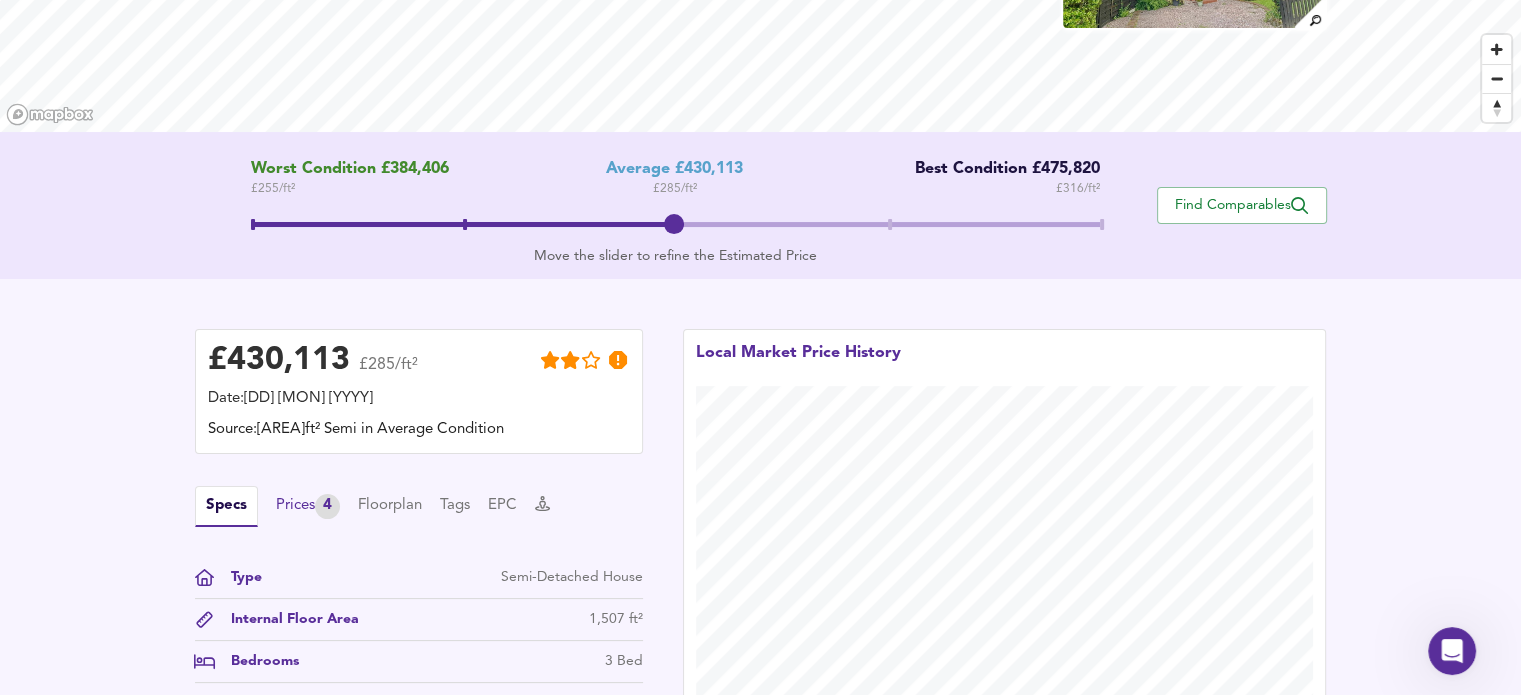 click on "Prices   4" at bounding box center (308, 506) 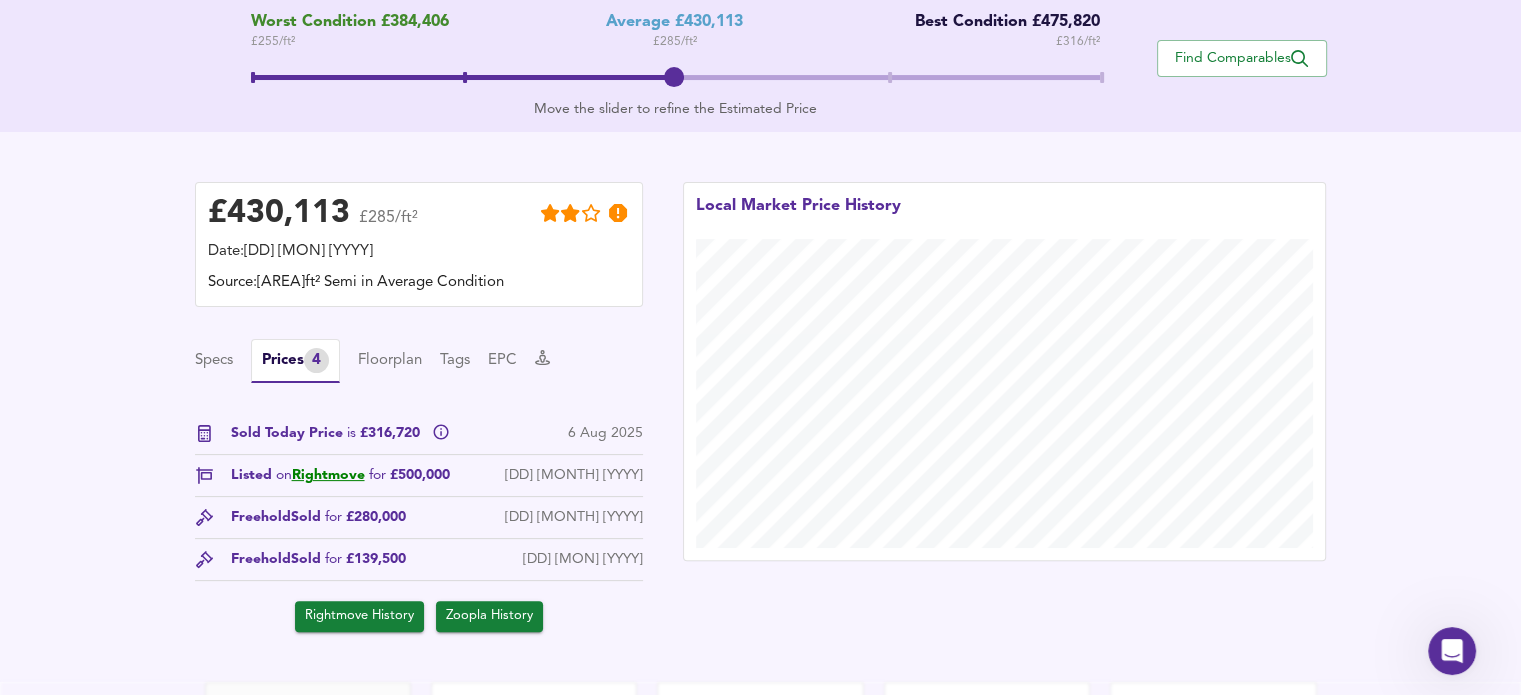 scroll, scrollTop: 436, scrollLeft: 0, axis: vertical 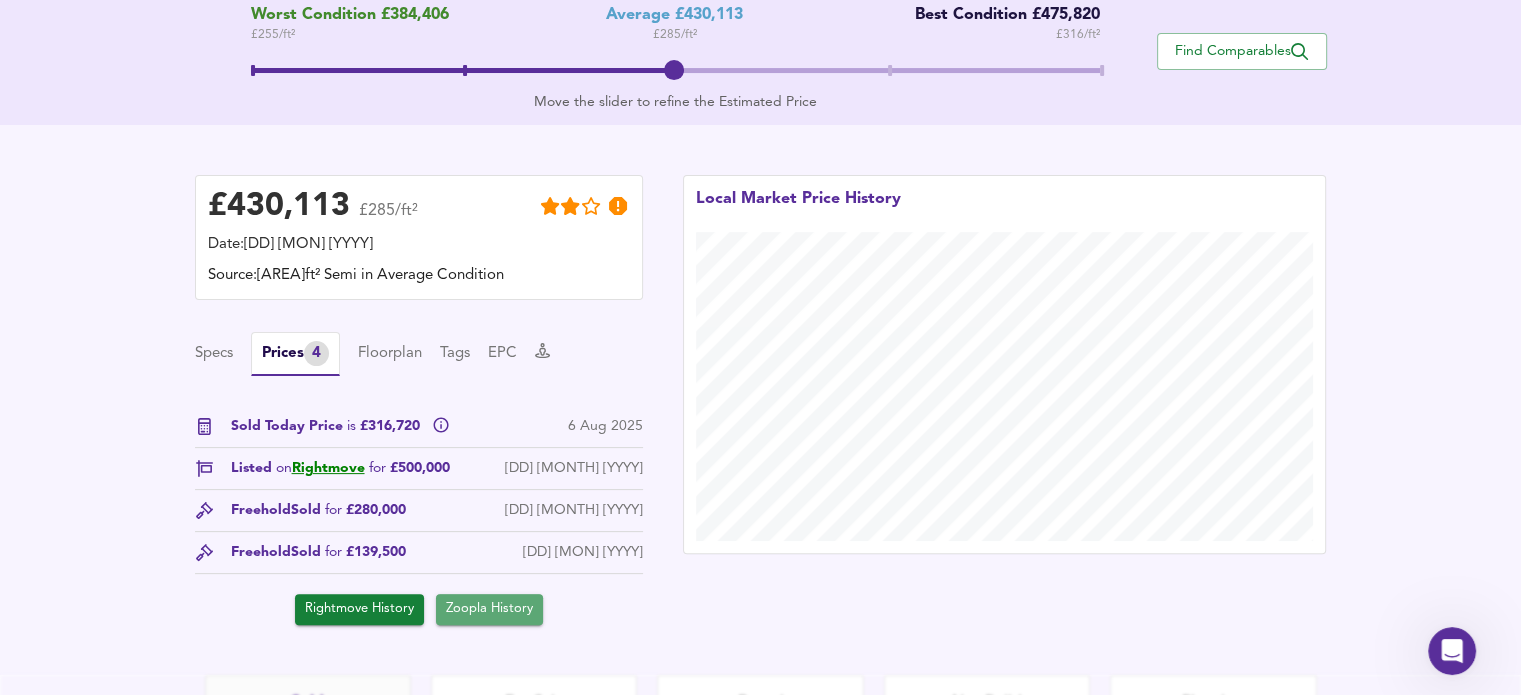 click on "Zoopla History" at bounding box center [489, 609] 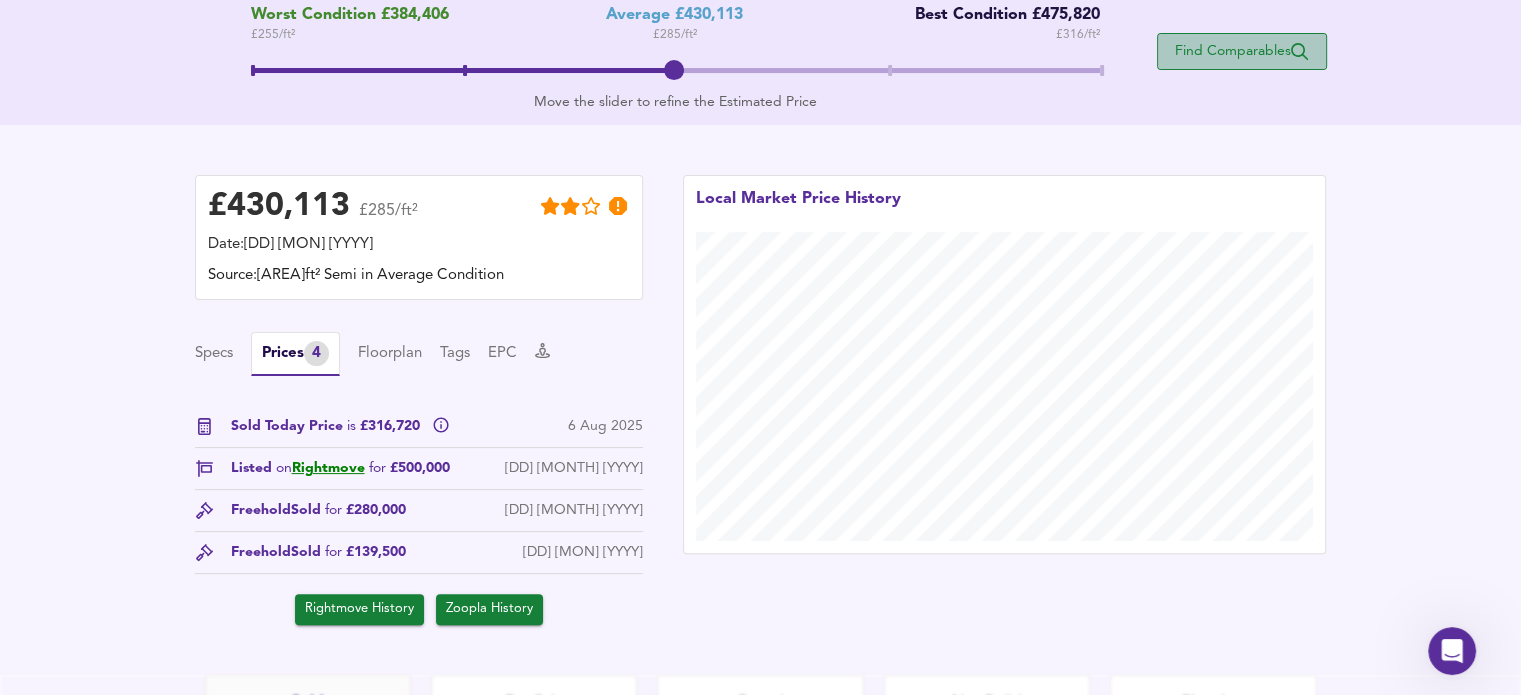 click on "Find Comparables" at bounding box center [1242, 51] 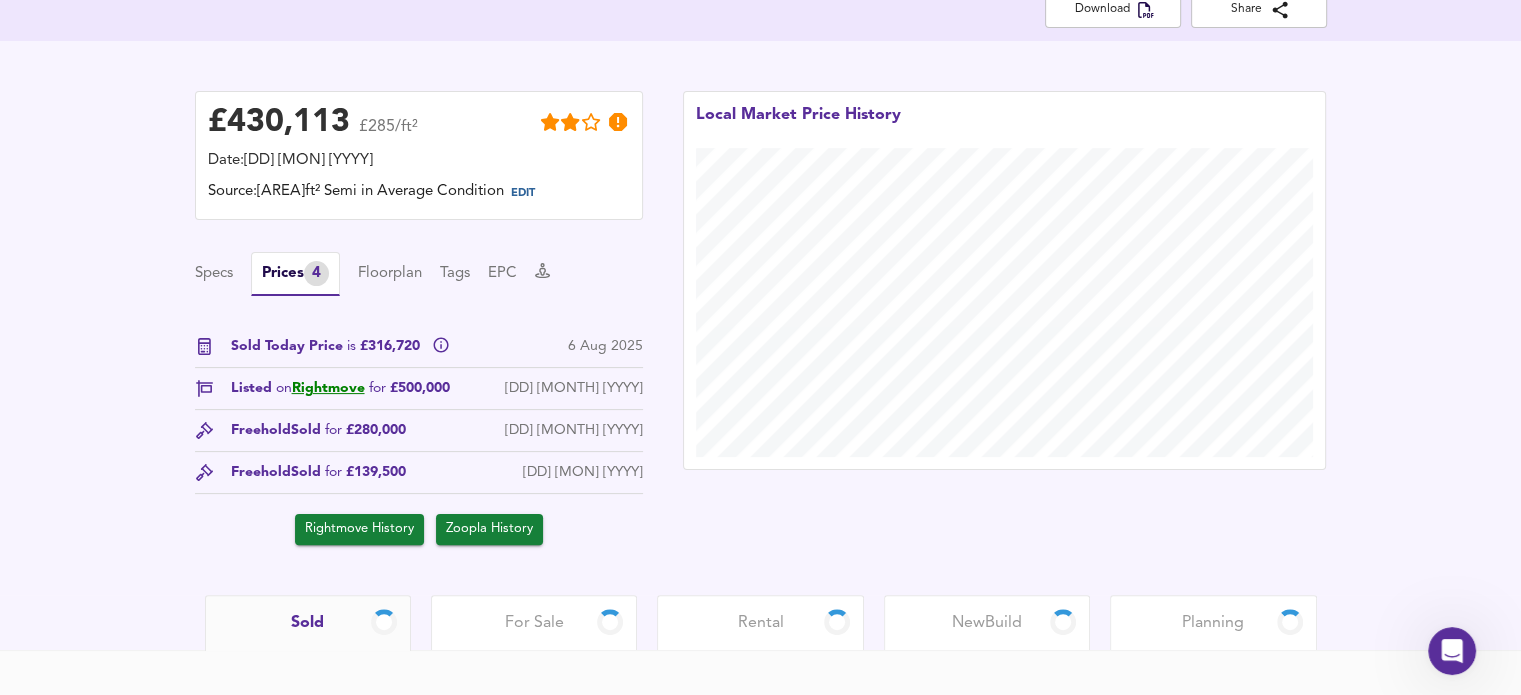 scroll, scrollTop: 352, scrollLeft: 0, axis: vertical 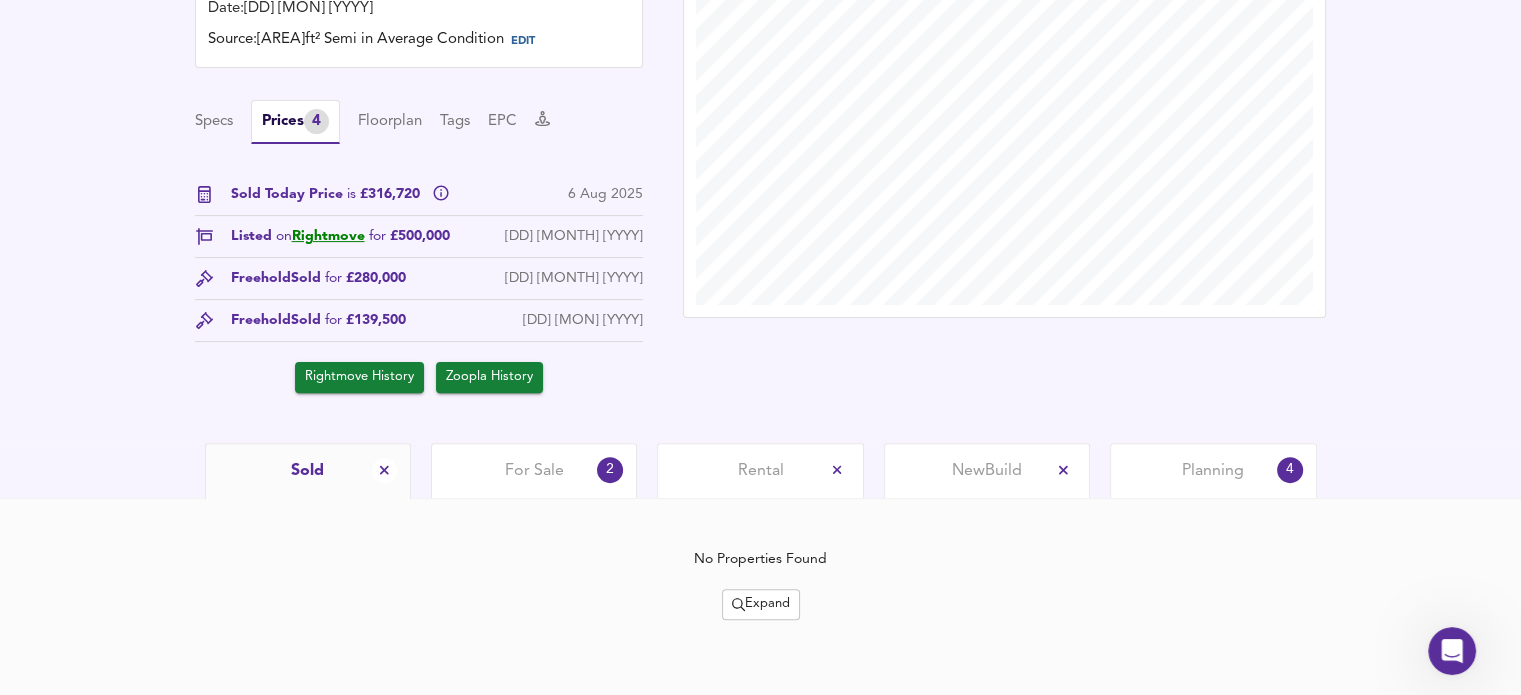 click on "Planning" at bounding box center (1213, 471) 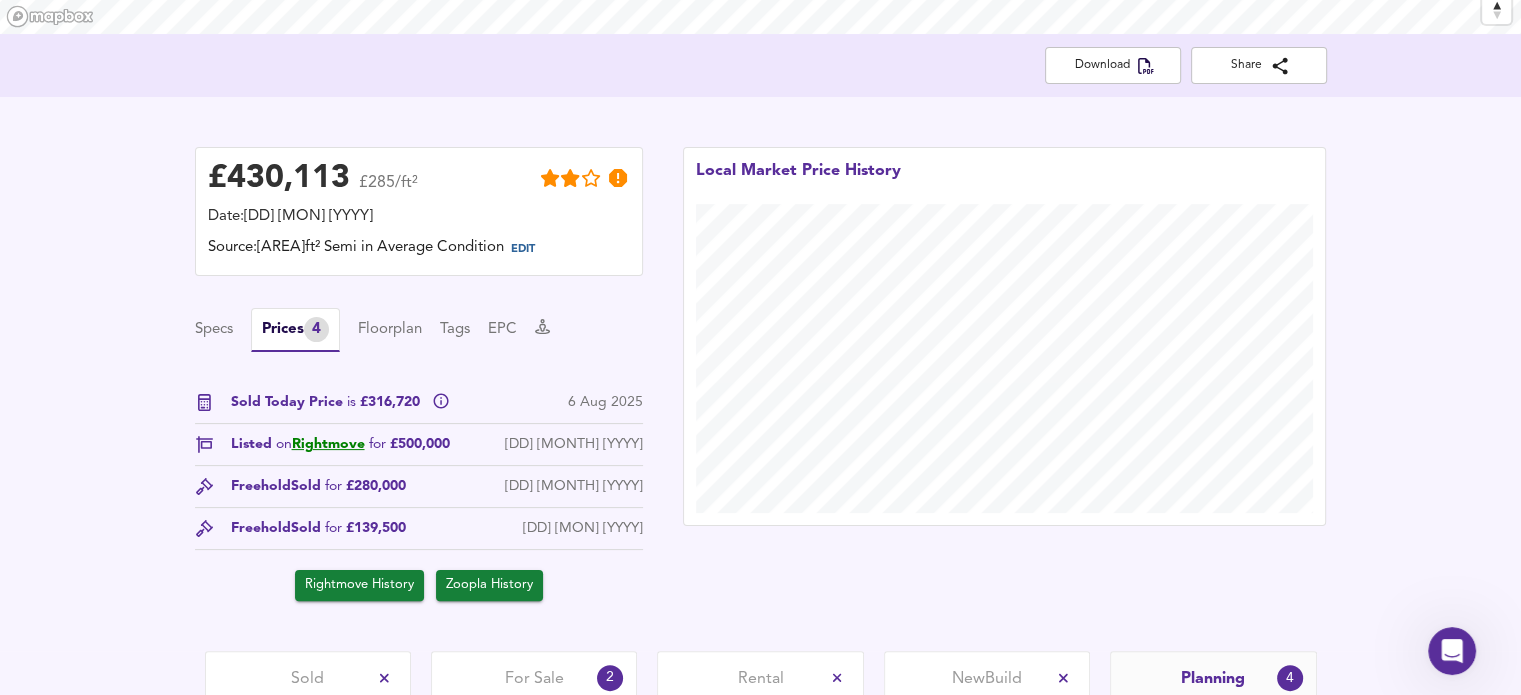 scroll, scrollTop: 361, scrollLeft: 0, axis: vertical 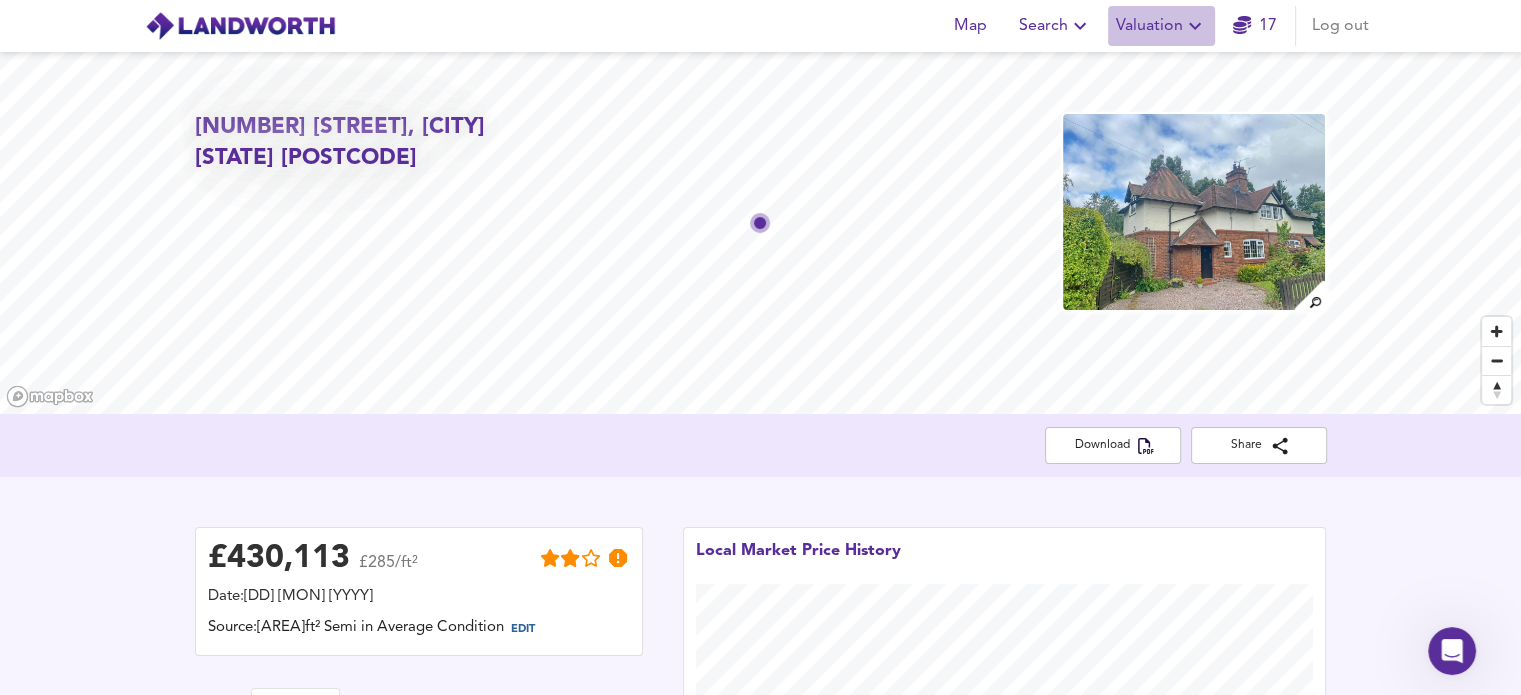 click 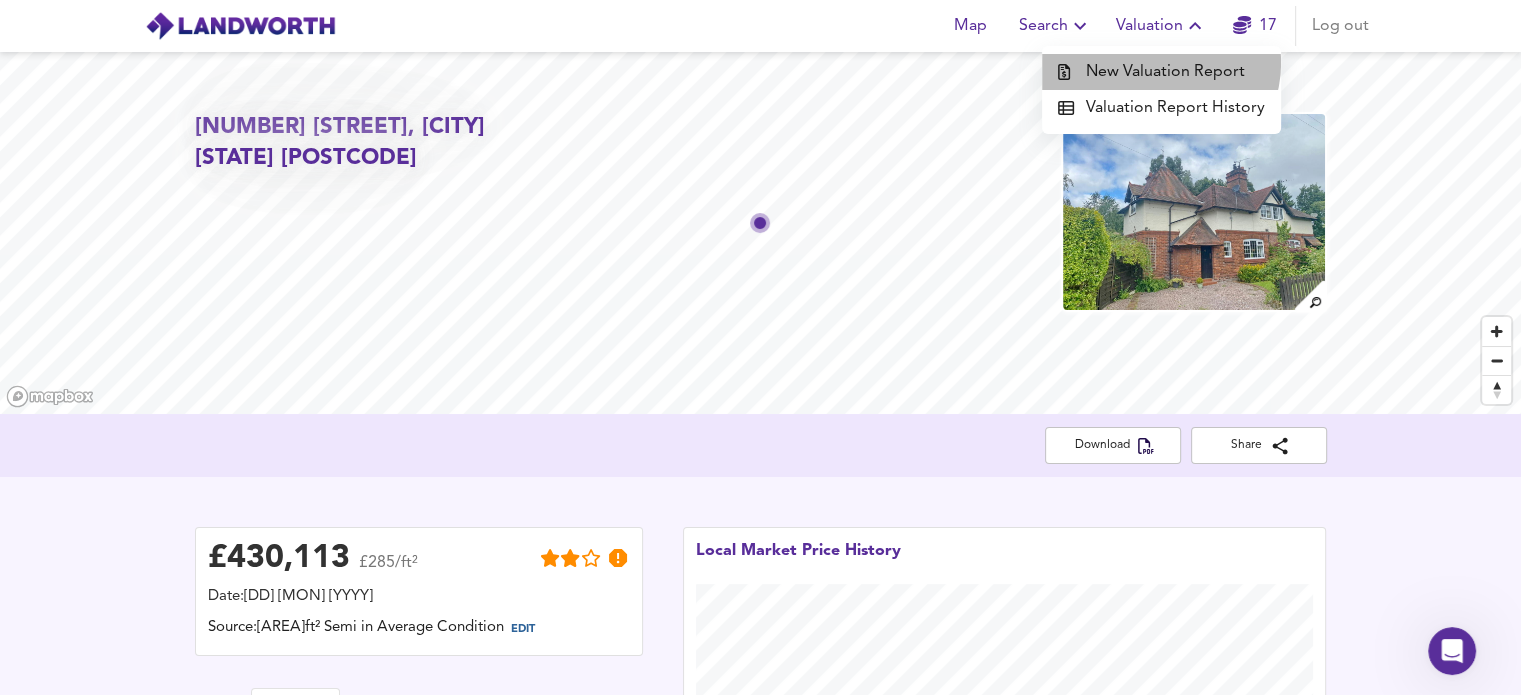 click on "New Valuation Report" at bounding box center (1161, 72) 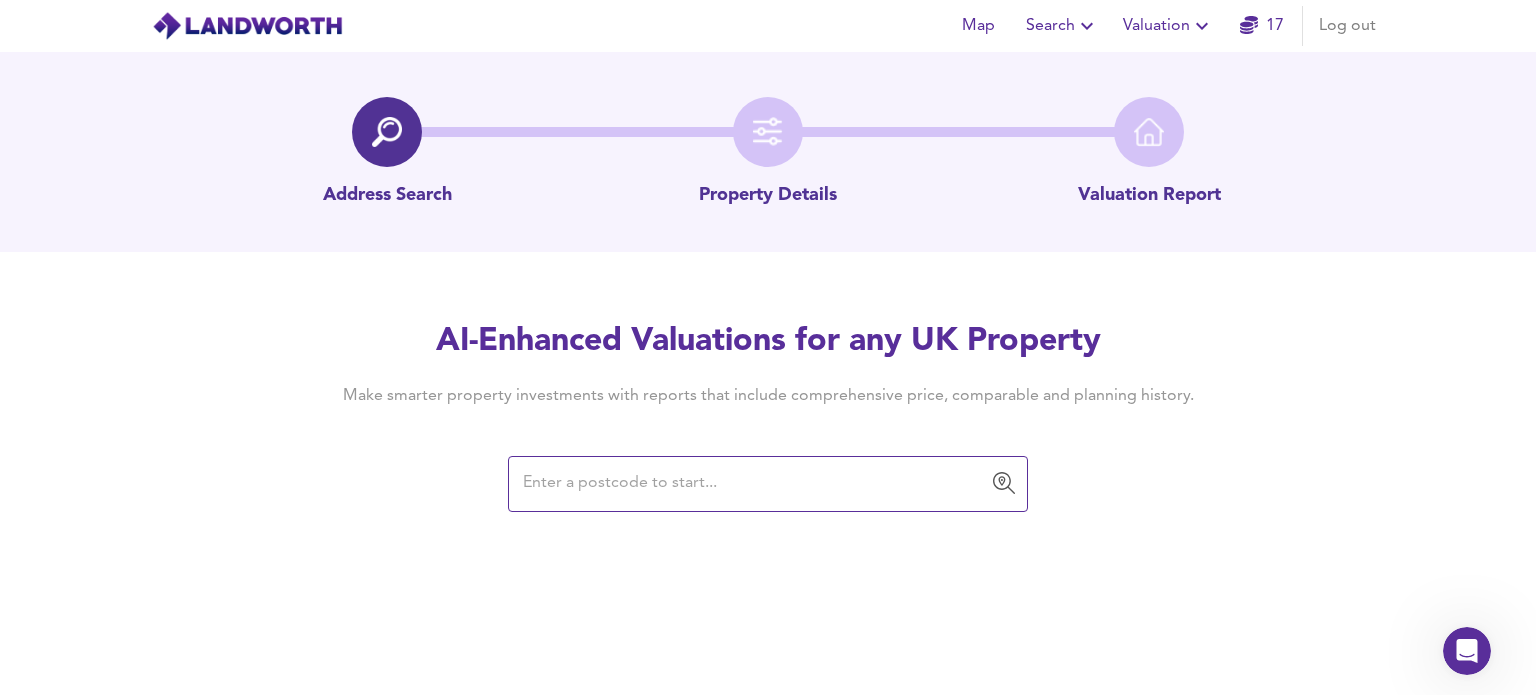 click at bounding box center [753, 484] 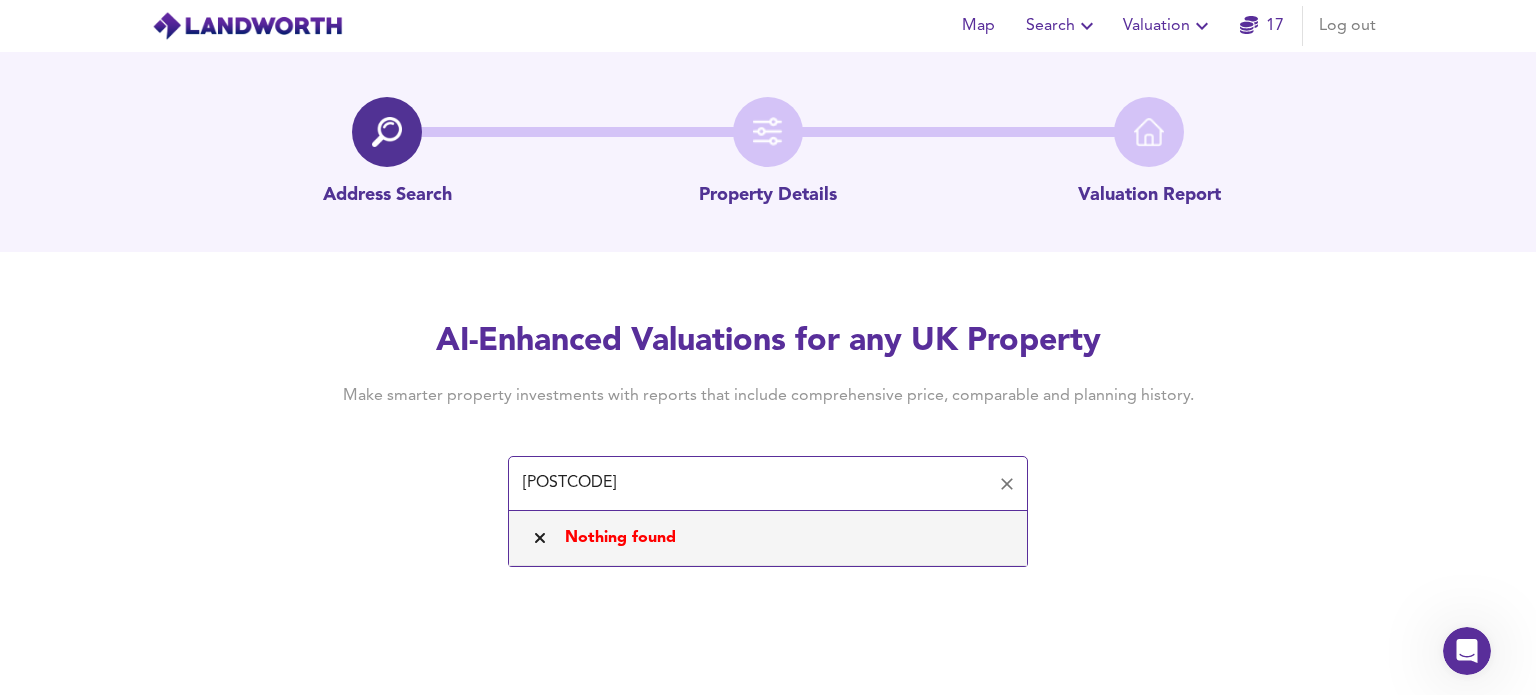 click on "[POSTCODE]" at bounding box center [753, 484] 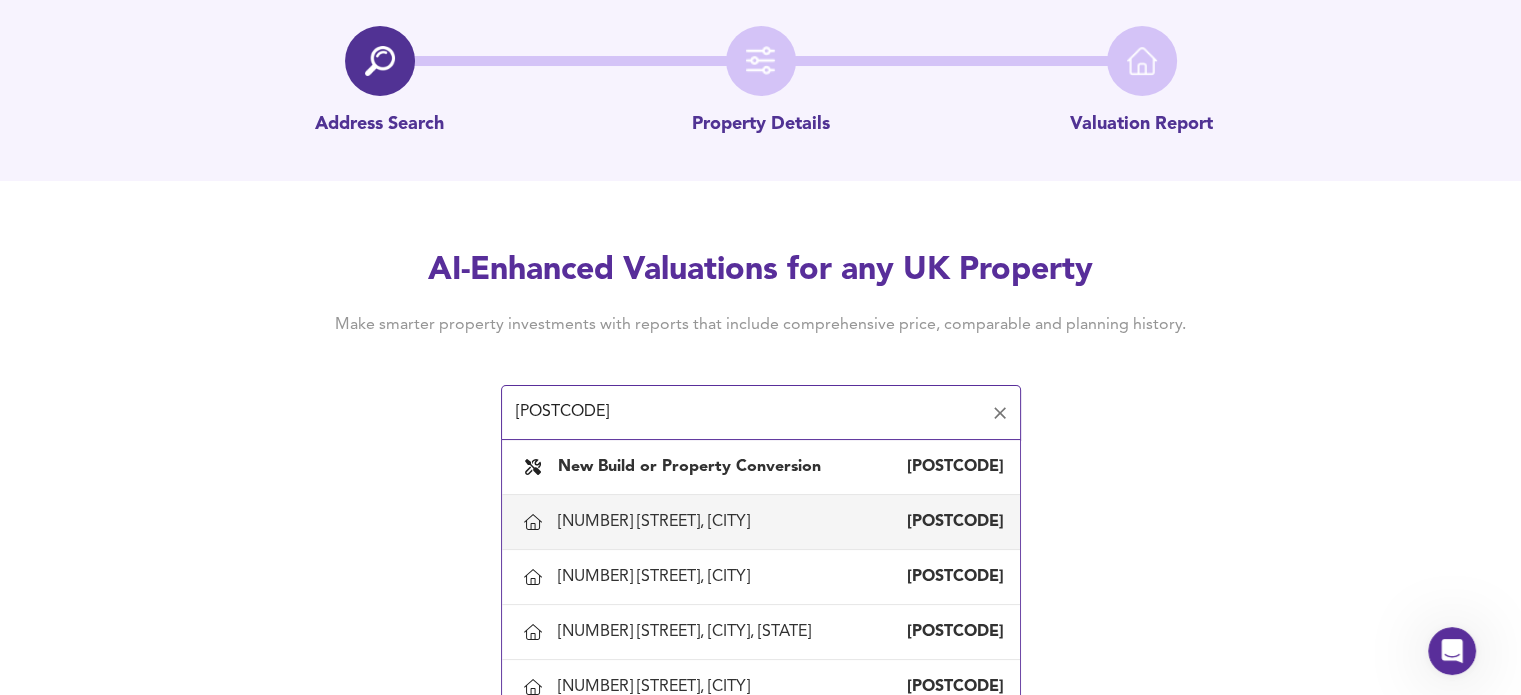 scroll, scrollTop: 92, scrollLeft: 0, axis: vertical 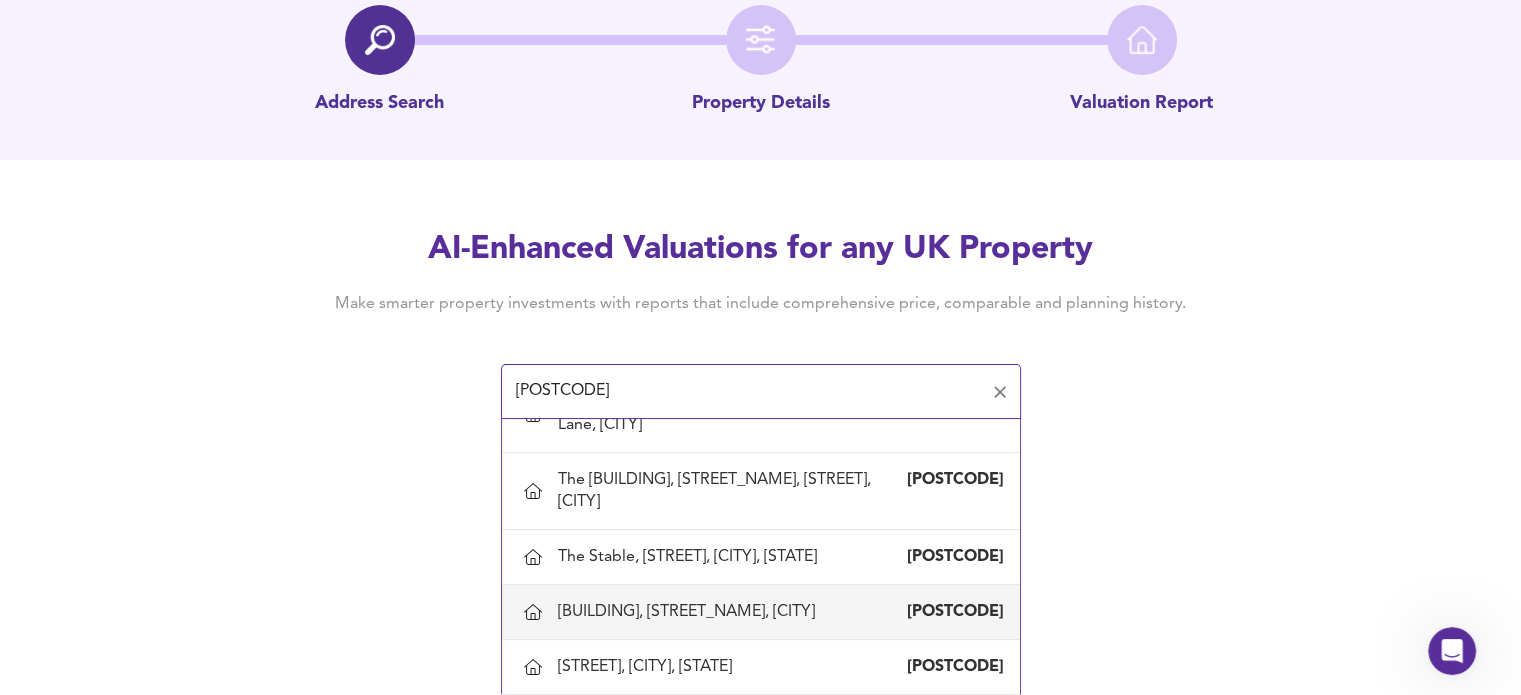 click on "[BUILDING], [STREET_NAME], [CITY]" at bounding box center [690, 612] 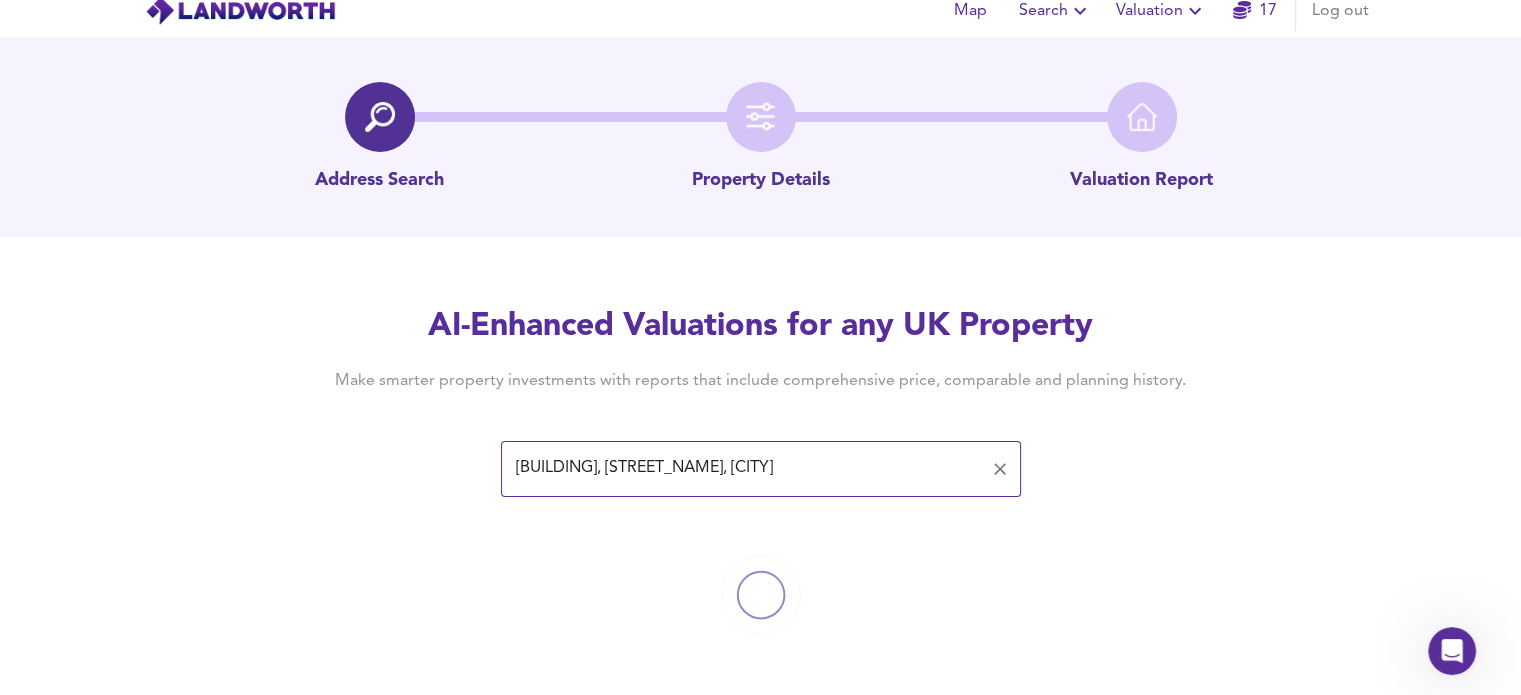 scroll, scrollTop: 0, scrollLeft: 0, axis: both 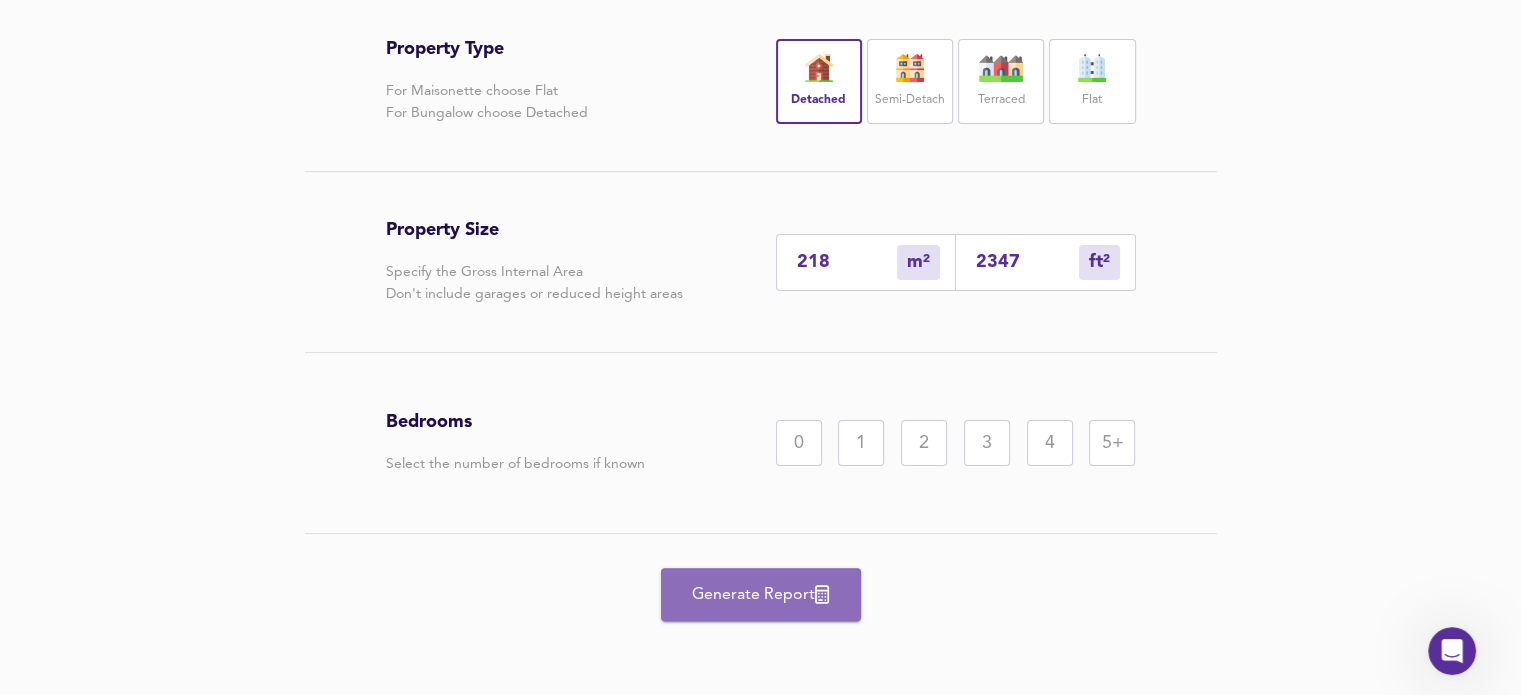 click on "Generate Report" at bounding box center (761, 595) 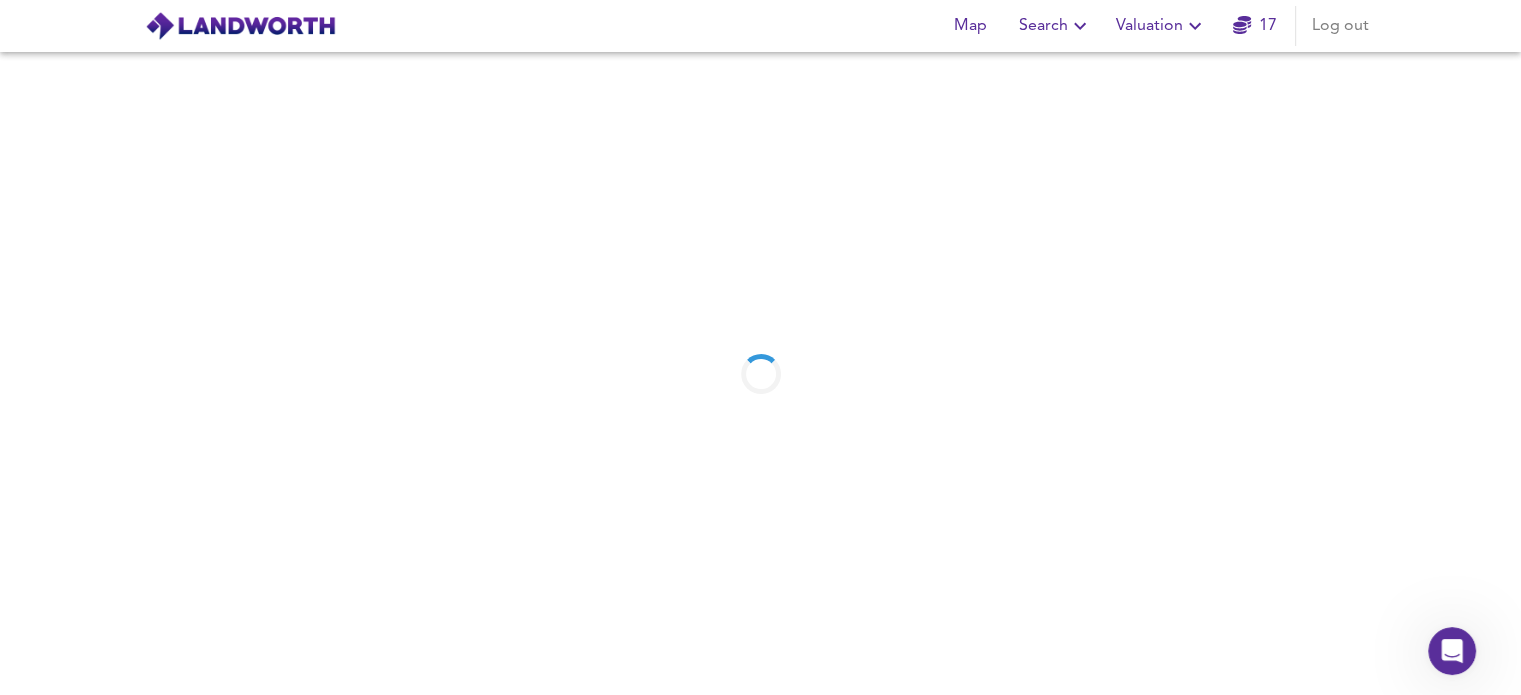 scroll, scrollTop: 0, scrollLeft: 0, axis: both 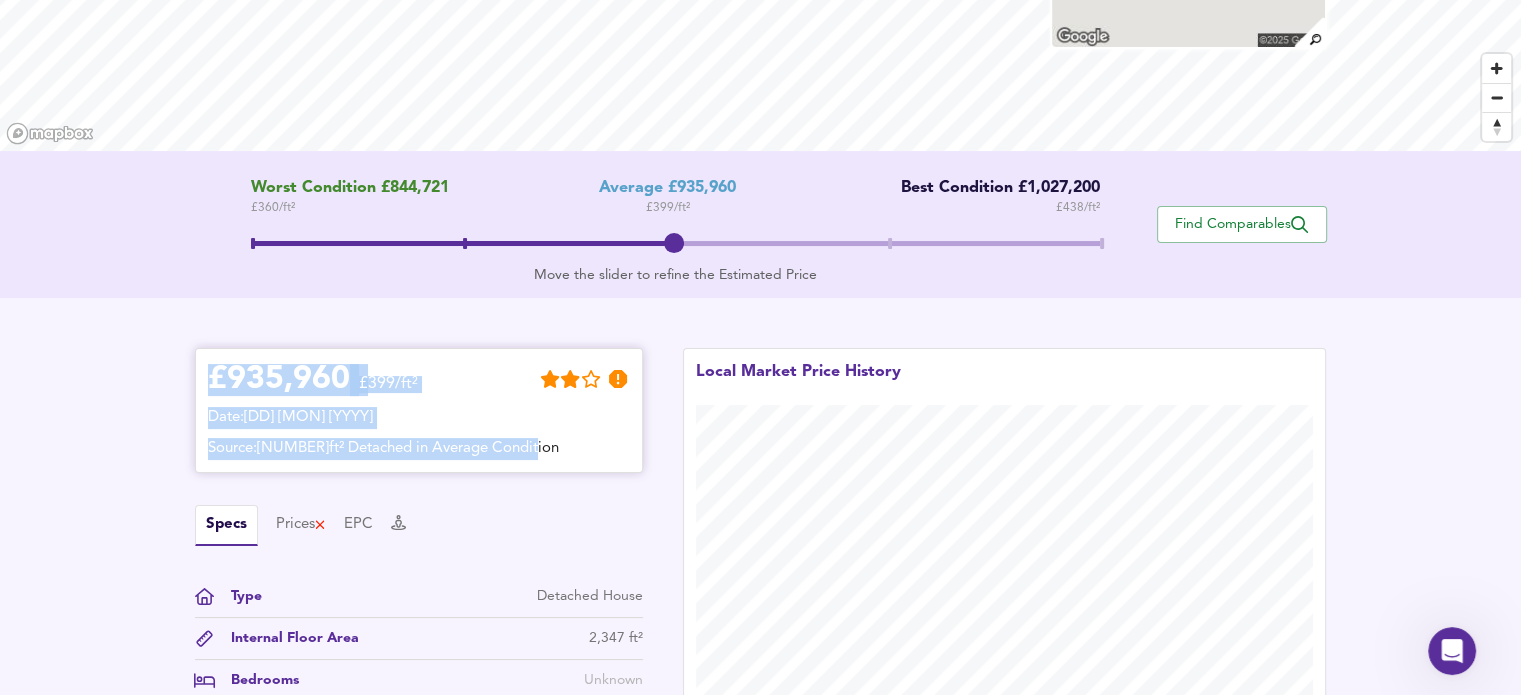 drag, startPoint x: 176, startPoint y: 327, endPoint x: 577, endPoint y: 459, distance: 422.16702 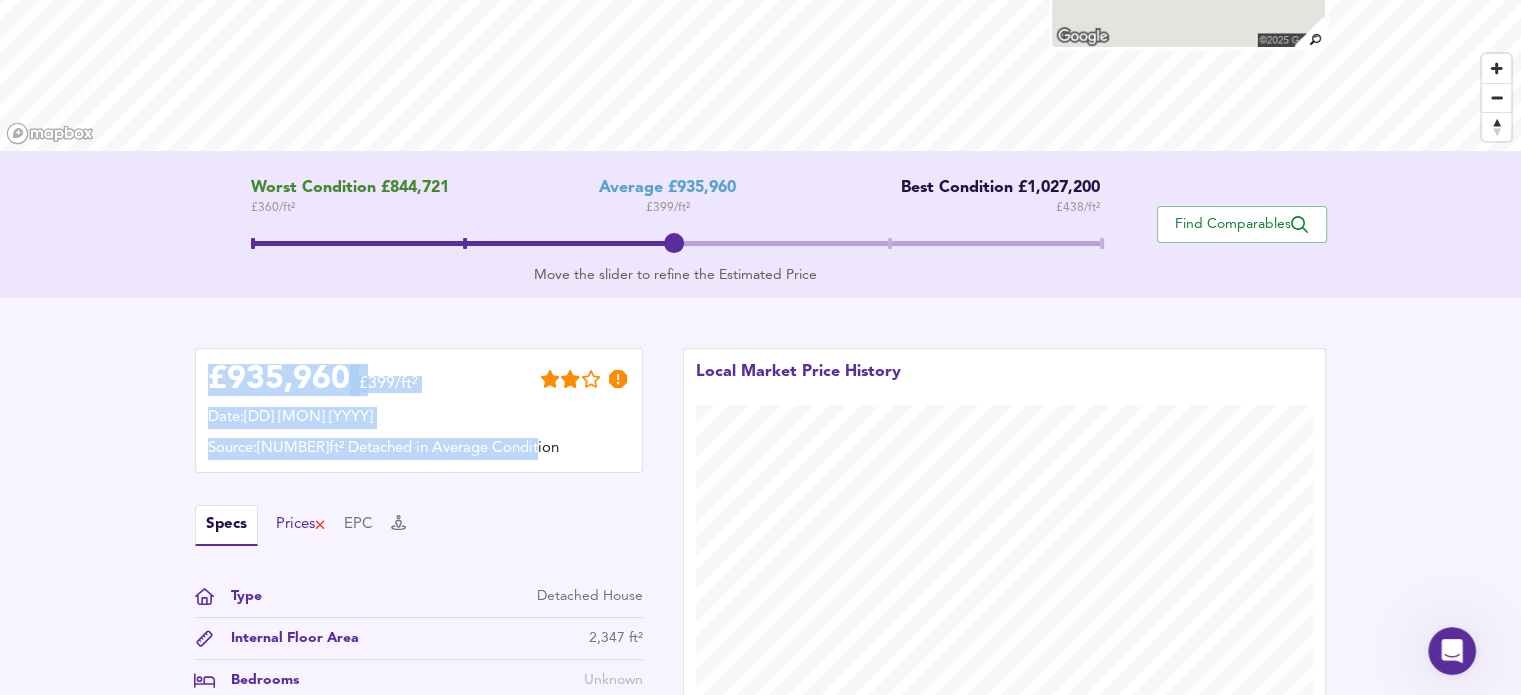 click on "Prices" at bounding box center [301, 525] 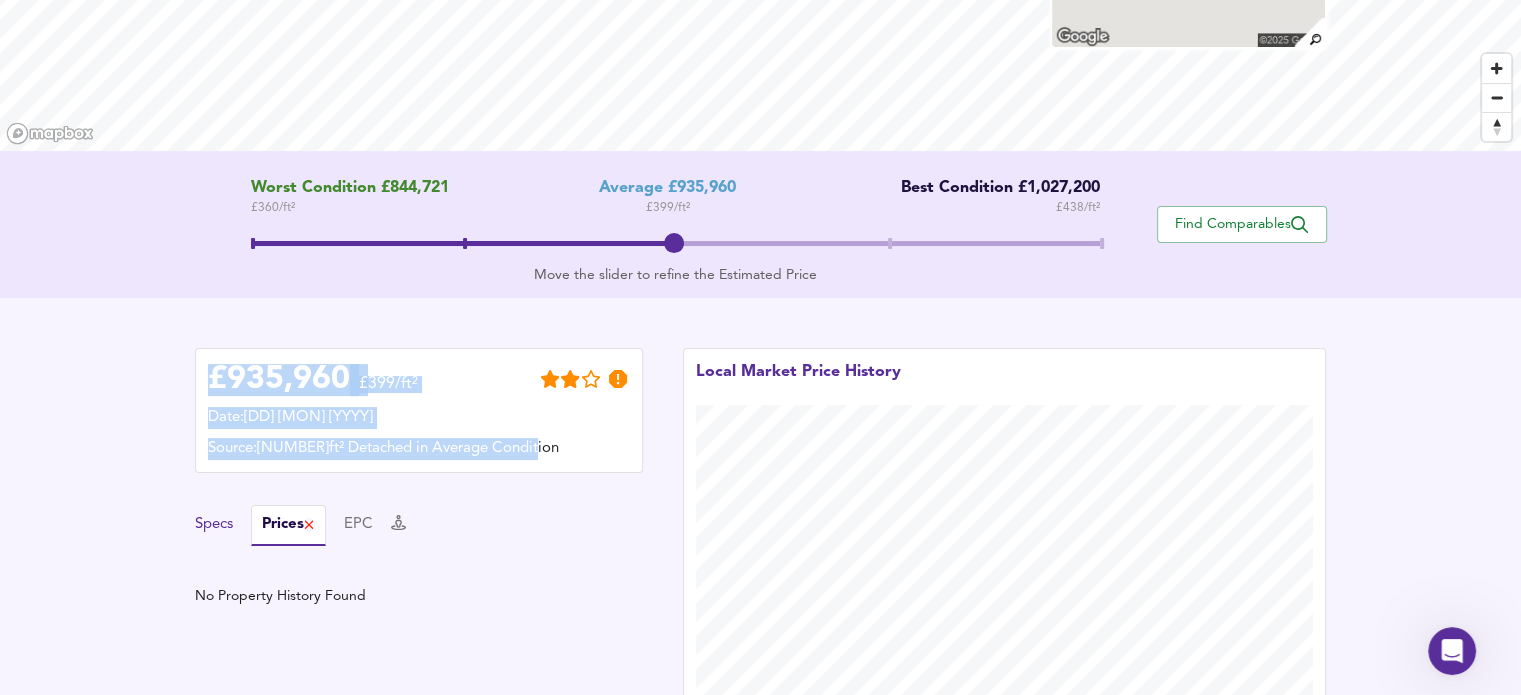 click on "Specs" at bounding box center (214, 525) 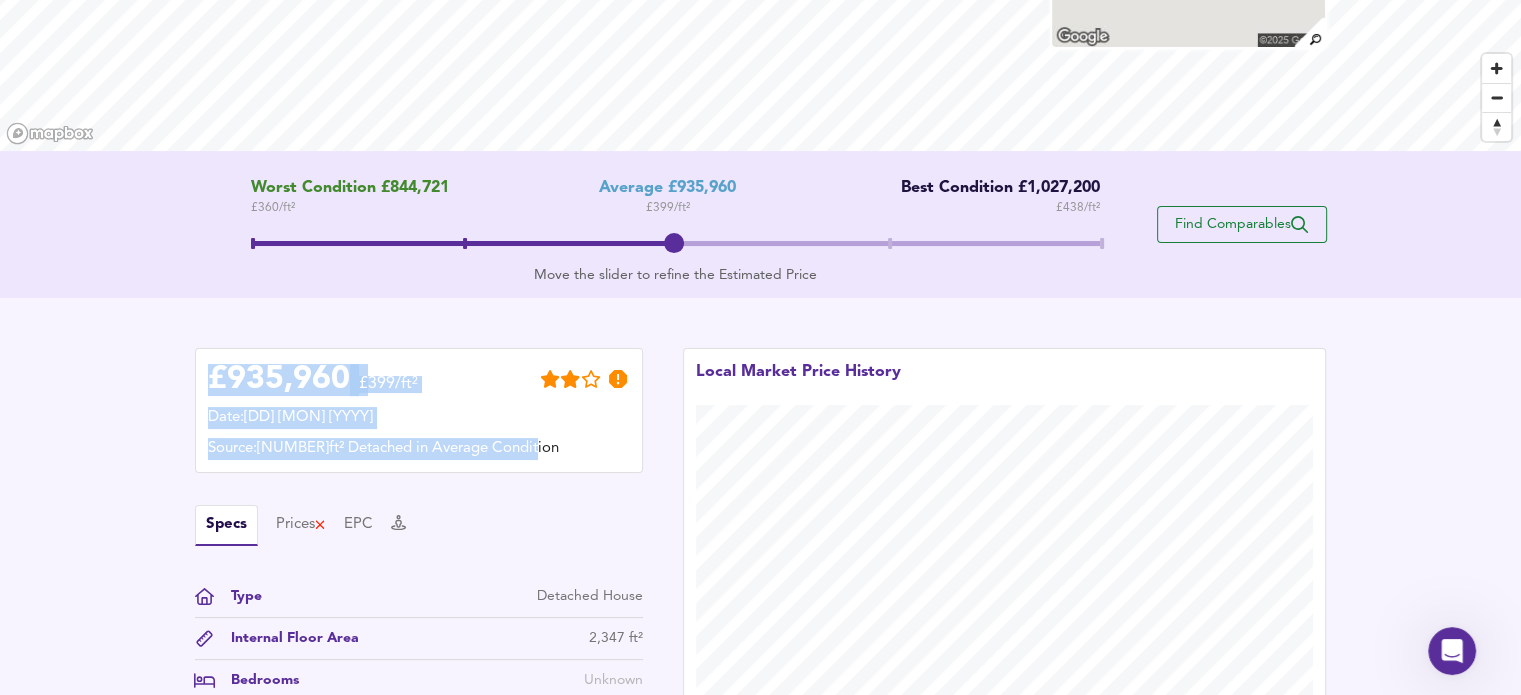click on "Find Comparables" at bounding box center (1242, 224) 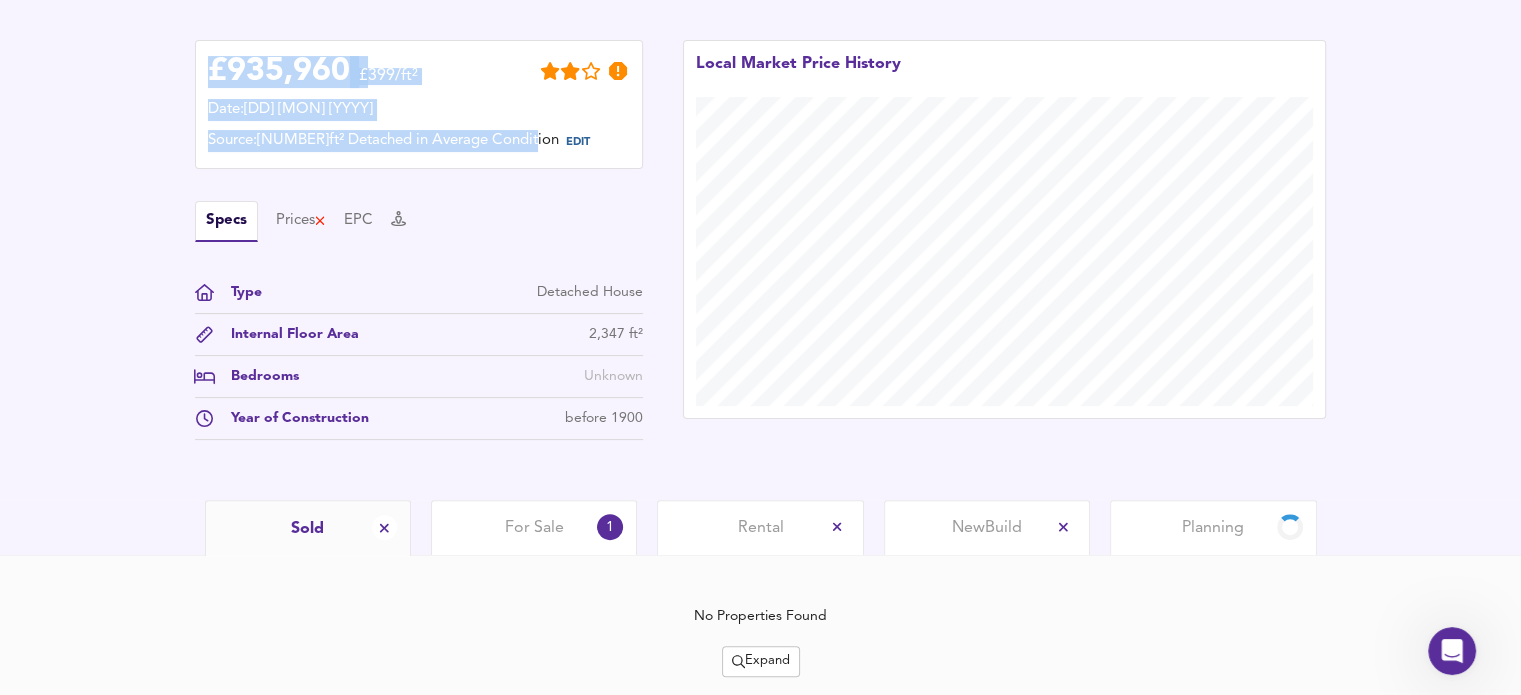 scroll, scrollTop: 545, scrollLeft: 0, axis: vertical 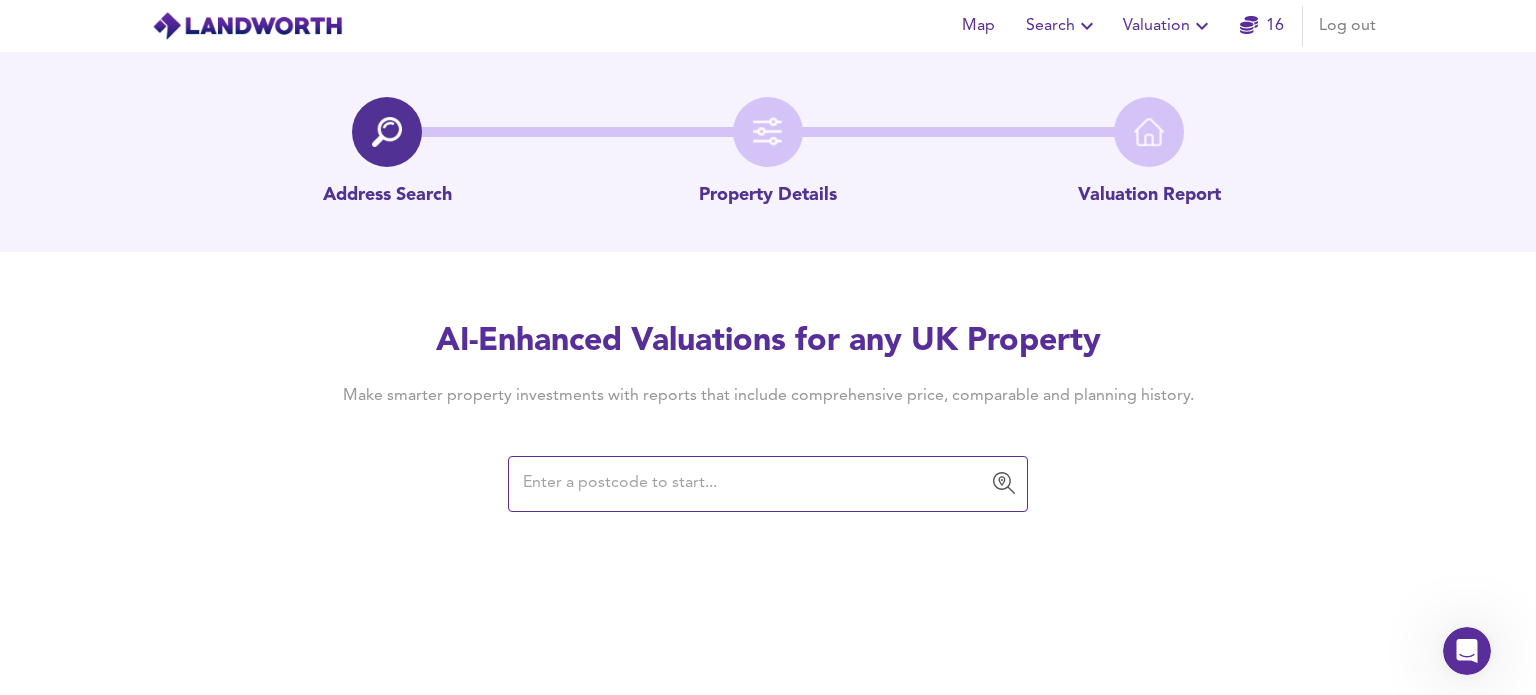click at bounding box center (753, 484) 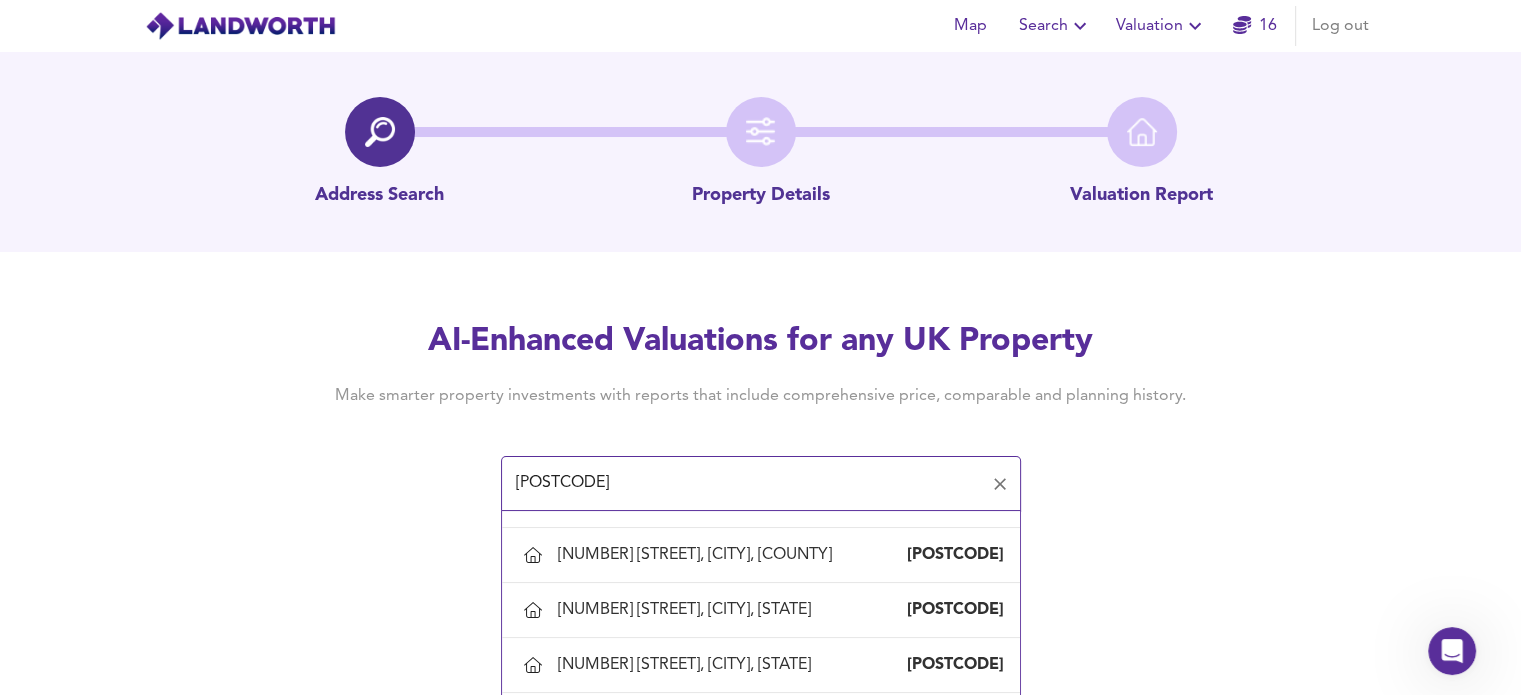 scroll, scrollTop: 210, scrollLeft: 0, axis: vertical 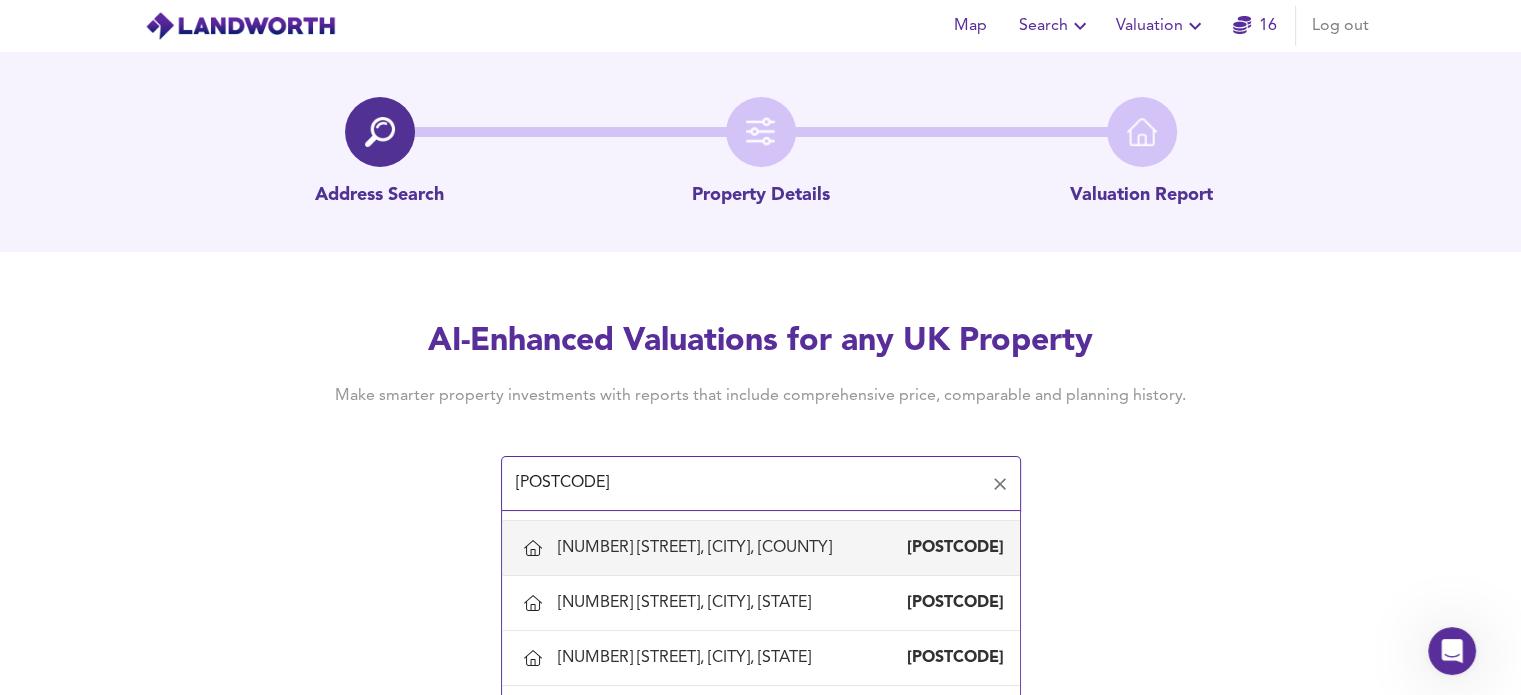 click on "[NUMBER] [STREET], [CITY], [COUNTY]" at bounding box center (699, 548) 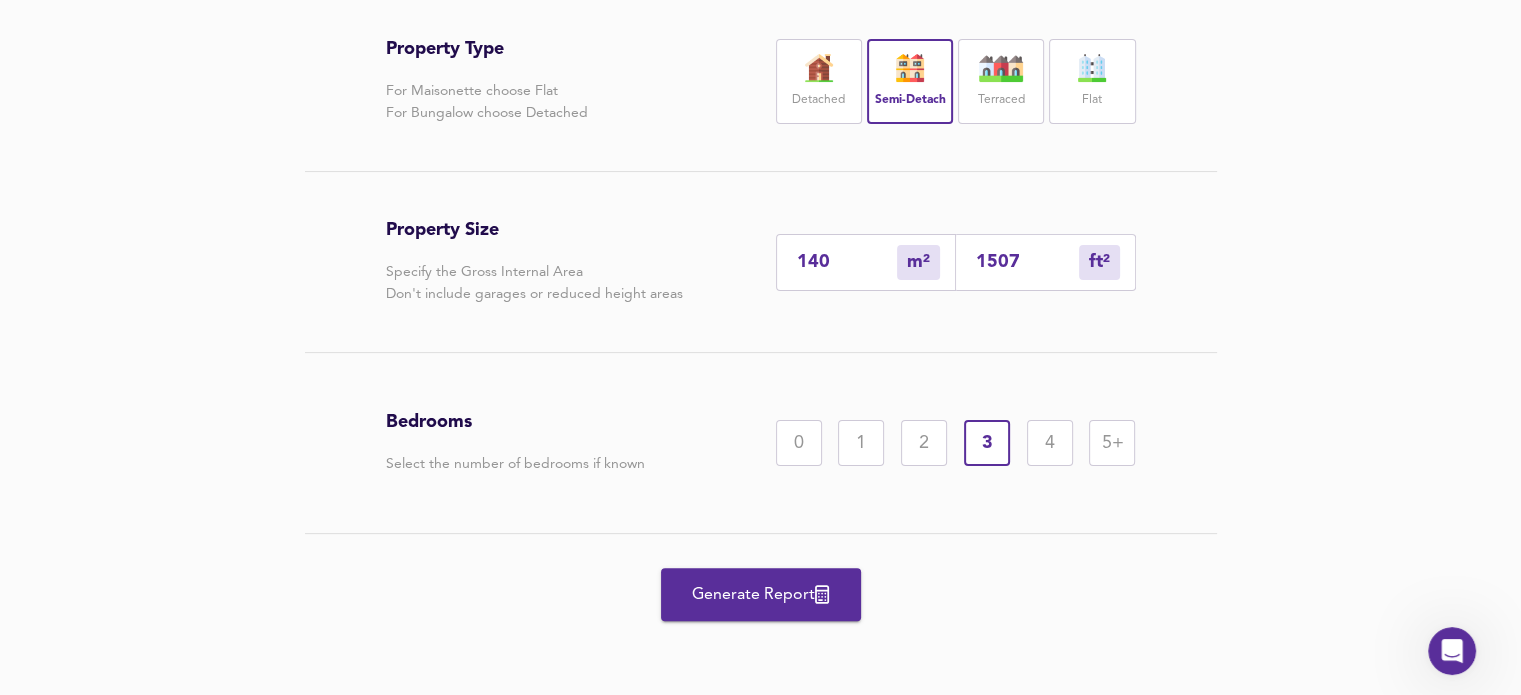 scroll, scrollTop: 495, scrollLeft: 0, axis: vertical 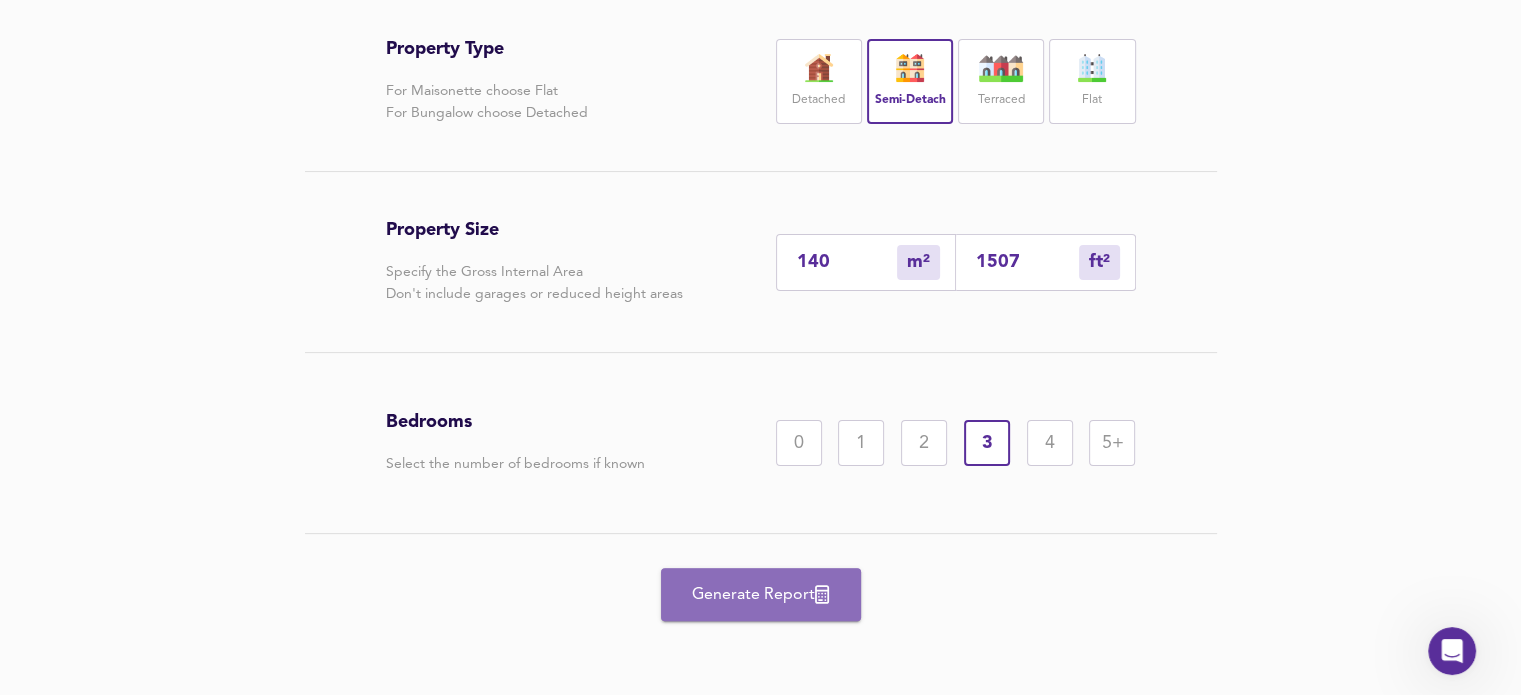 click on "Generate Report" at bounding box center [761, 595] 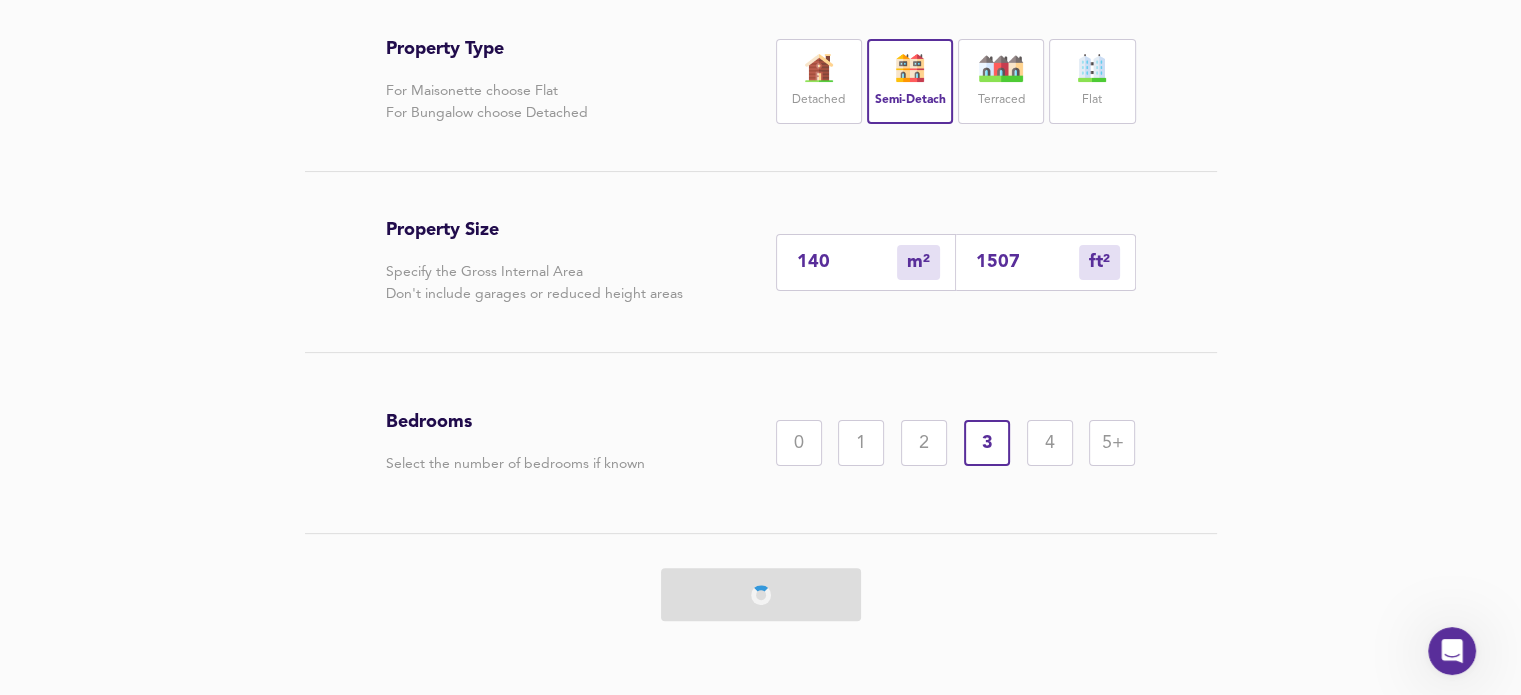 scroll, scrollTop: 0, scrollLeft: 0, axis: both 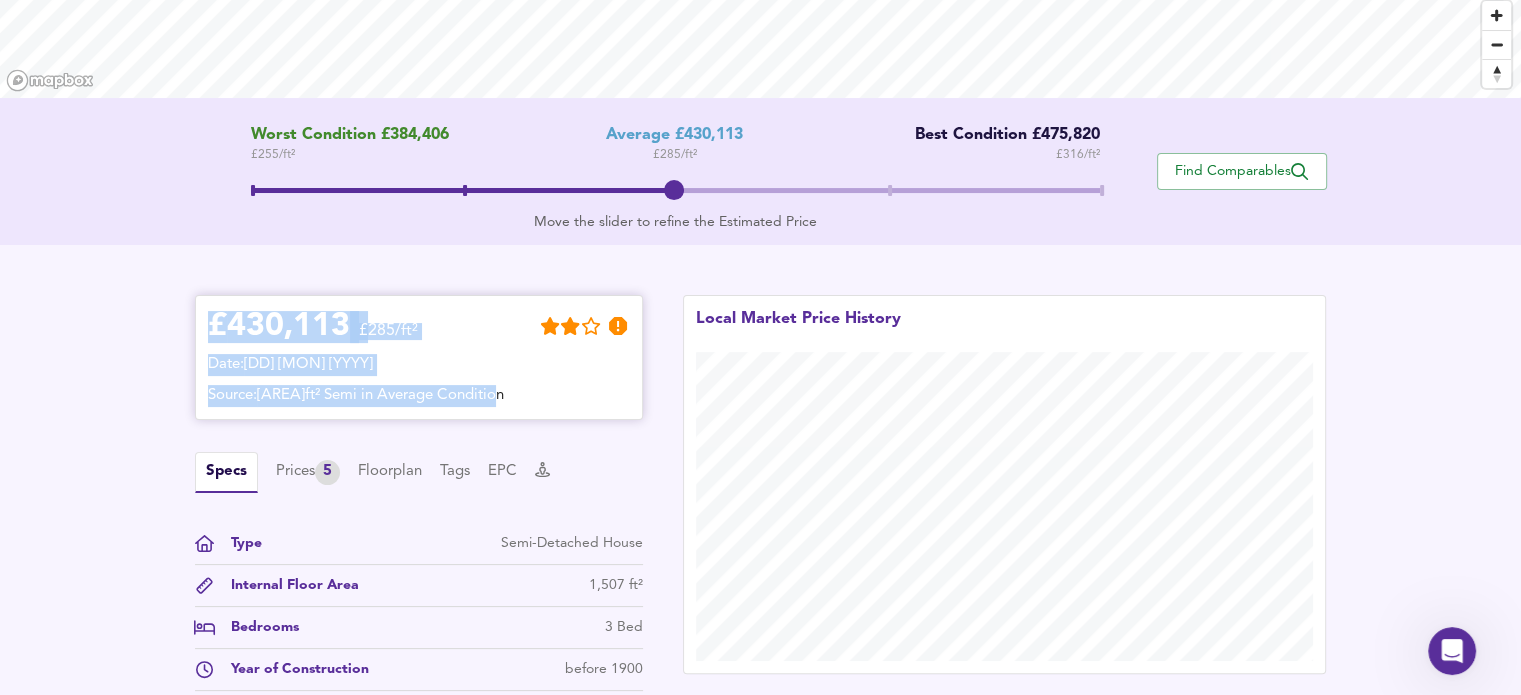 drag, startPoint x: 214, startPoint y: 323, endPoint x: 540, endPoint y: 389, distance: 332.6139 